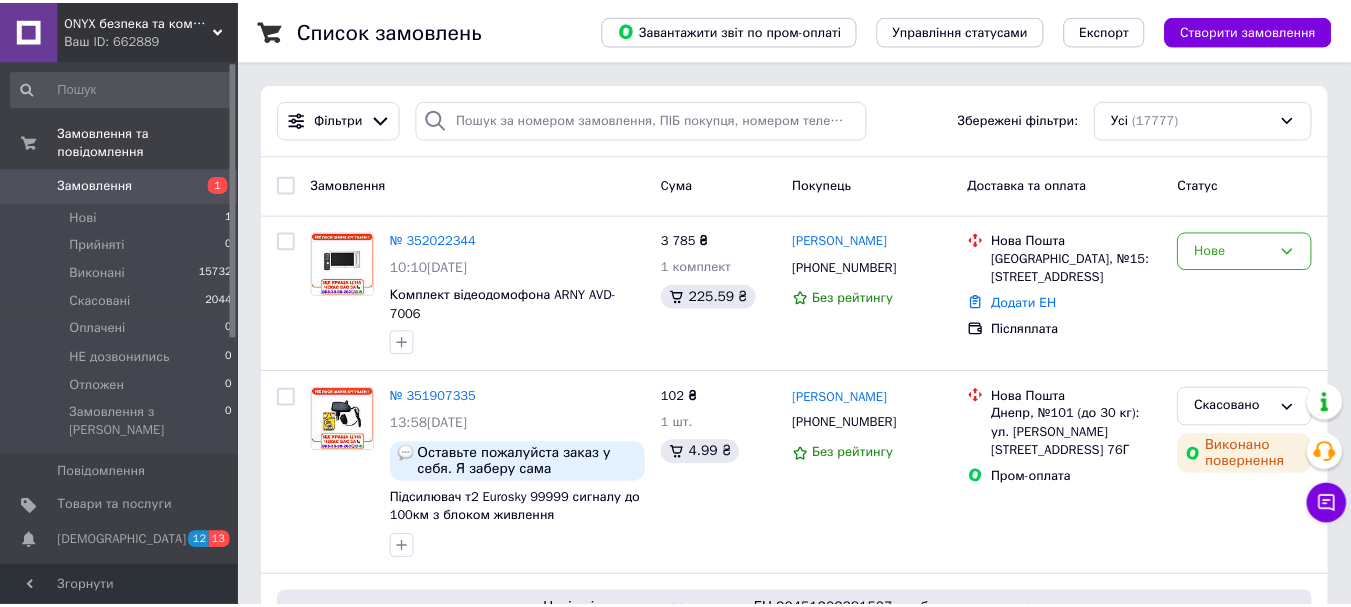 scroll, scrollTop: 0, scrollLeft: 0, axis: both 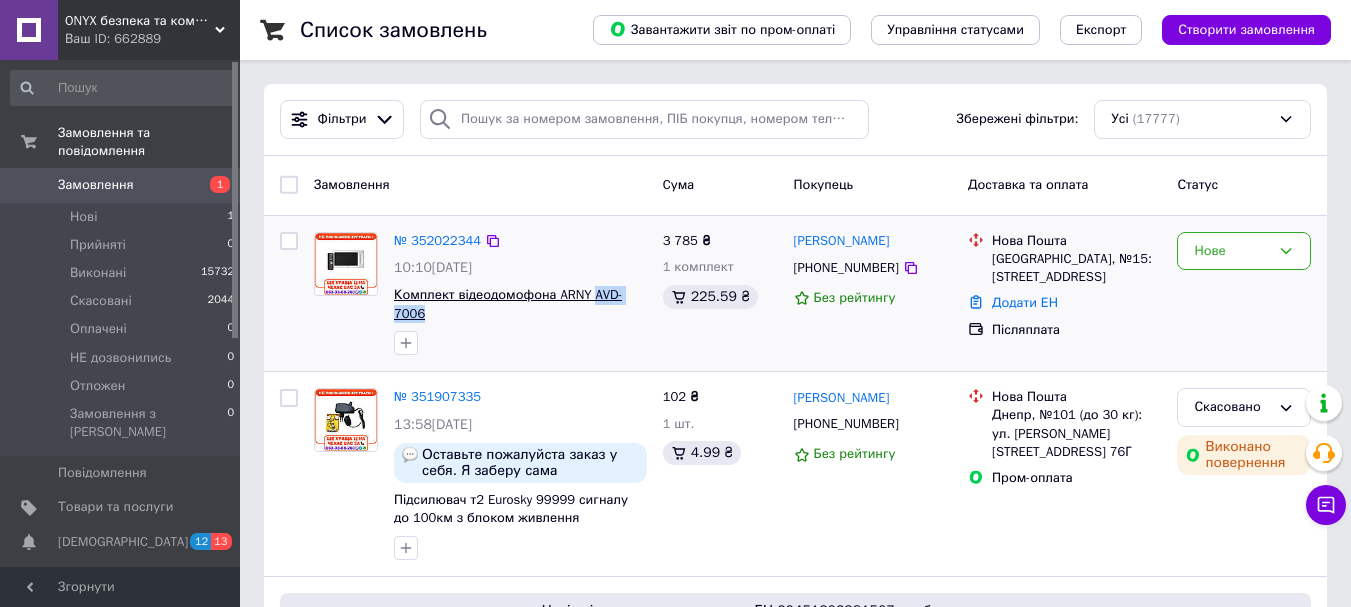drag, startPoint x: 653, startPoint y: 297, endPoint x: 587, endPoint y: 295, distance: 66.0303 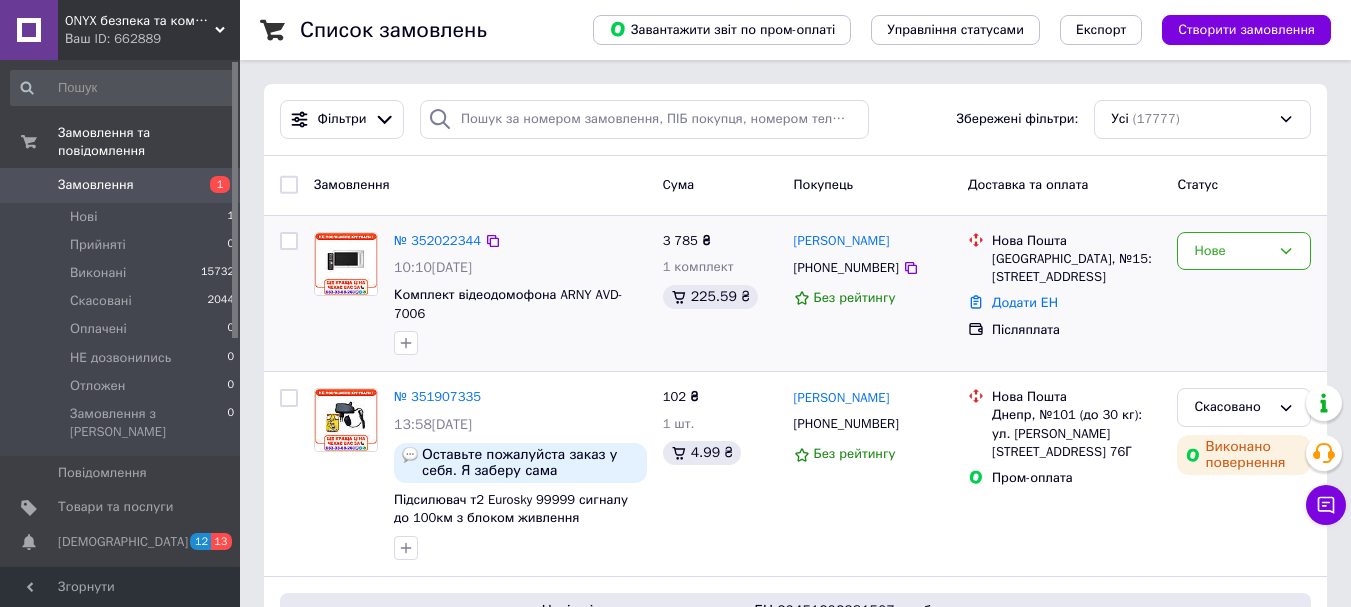 click at bounding box center (520, 343) 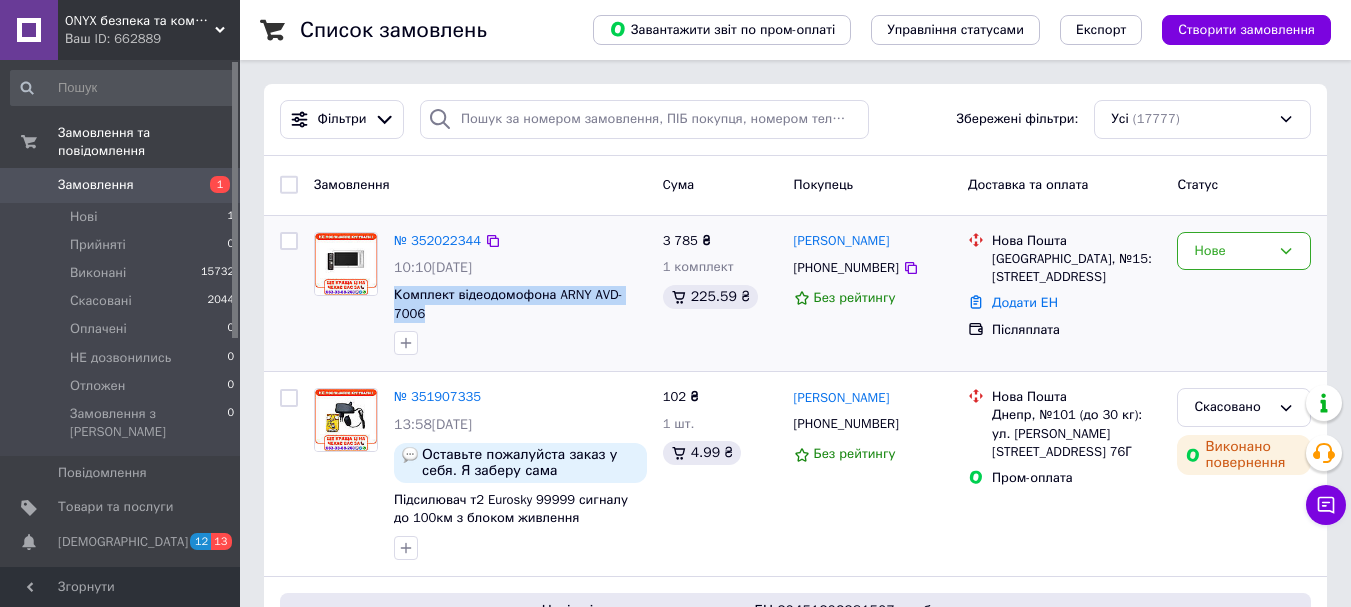 drag, startPoint x: 651, startPoint y: 294, endPoint x: 386, endPoint y: 294, distance: 265 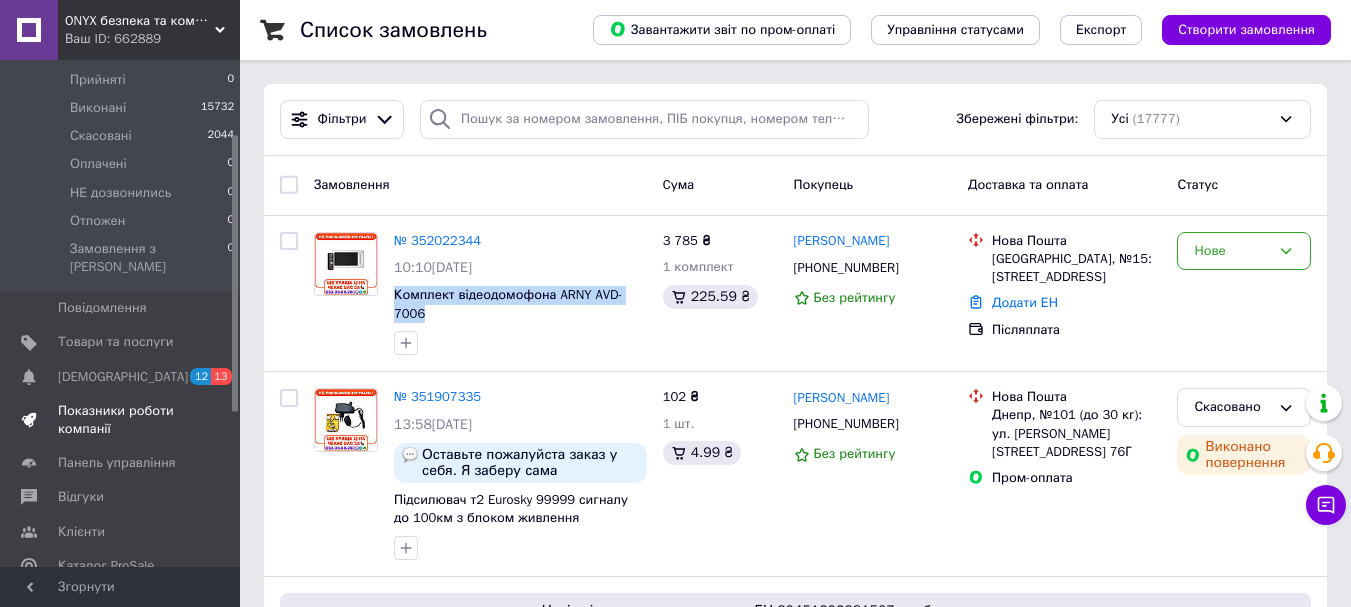 scroll, scrollTop: 200, scrollLeft: 0, axis: vertical 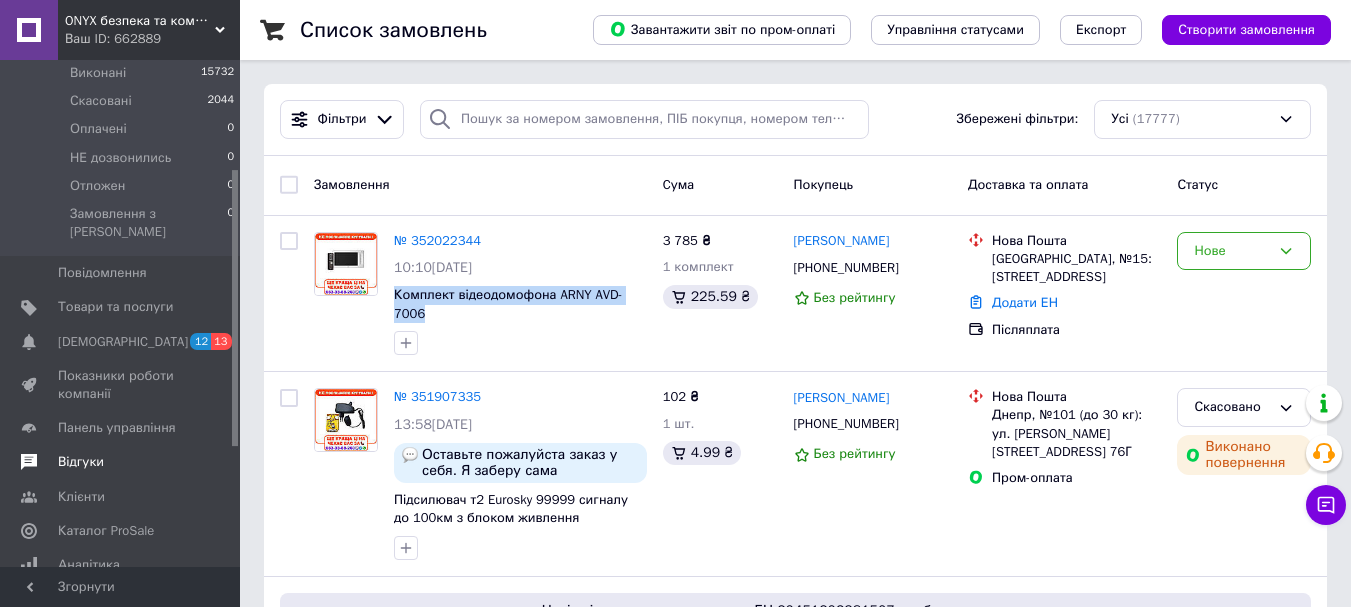 click on "Відгуки" at bounding box center (81, 462) 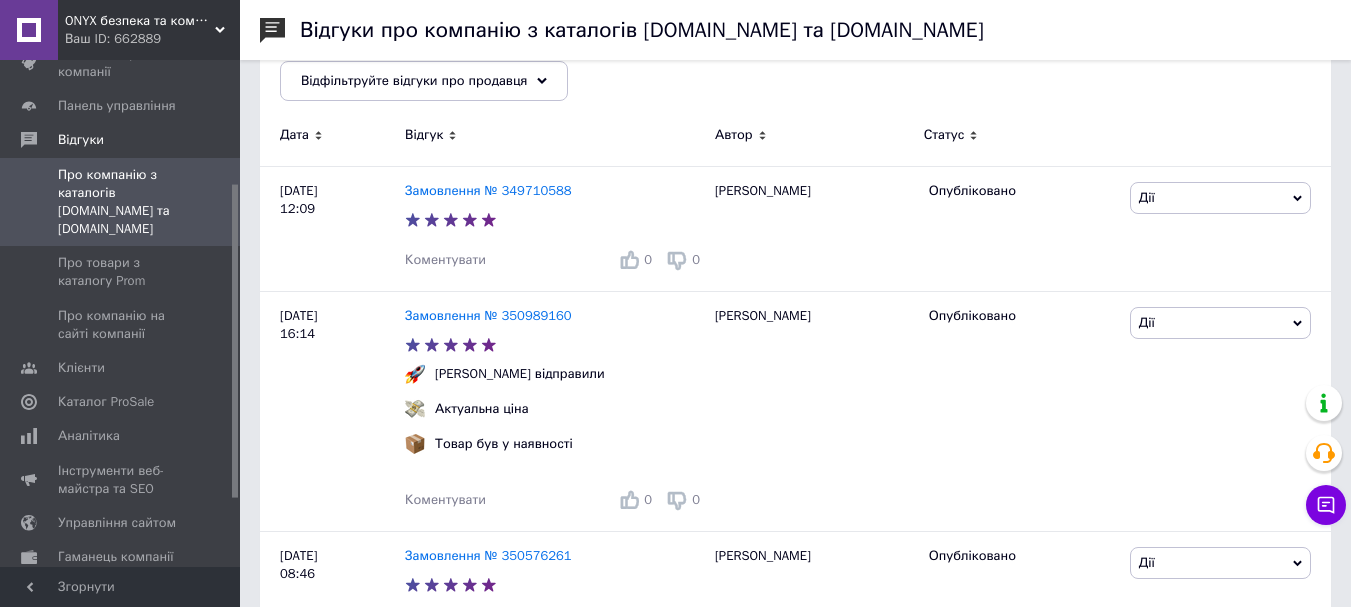 scroll, scrollTop: 300, scrollLeft: 0, axis: vertical 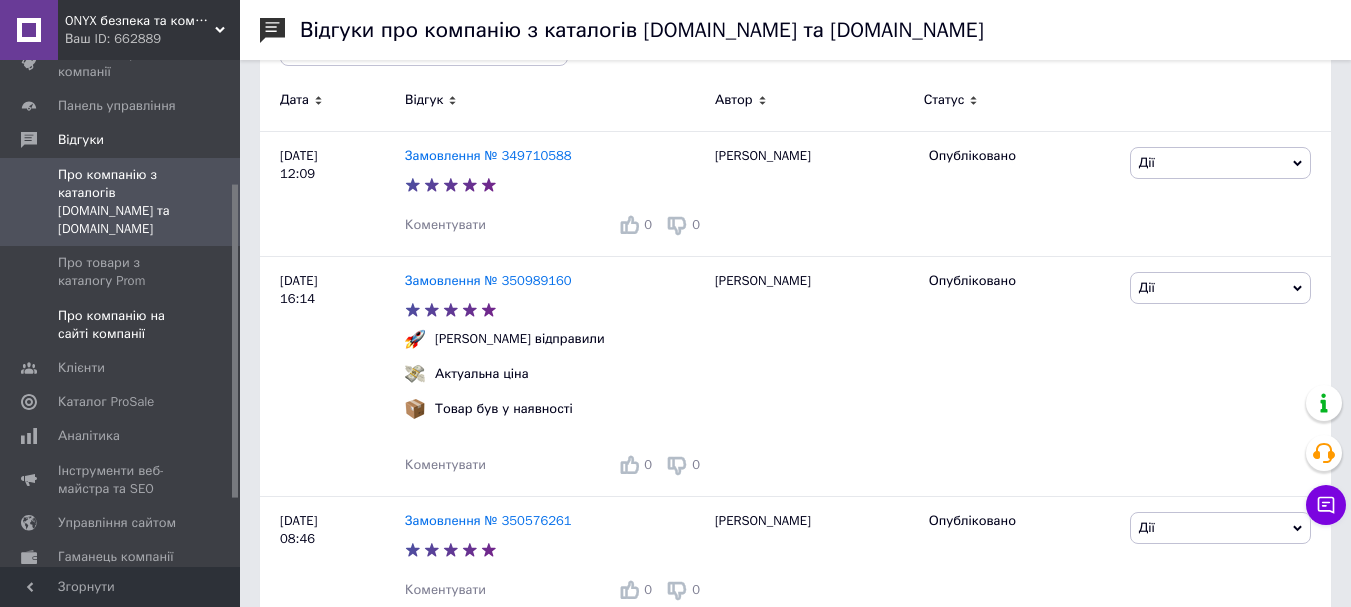 click on "Про компанію на сайті компанії" at bounding box center [121, 325] 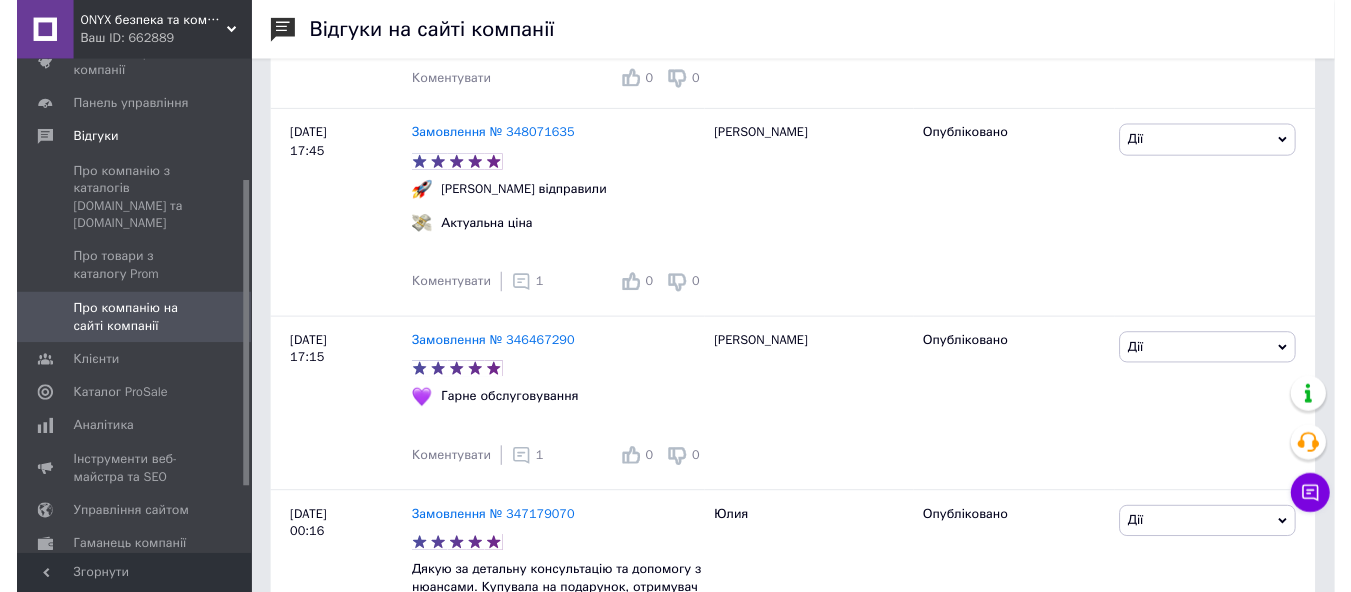 scroll, scrollTop: 900, scrollLeft: 0, axis: vertical 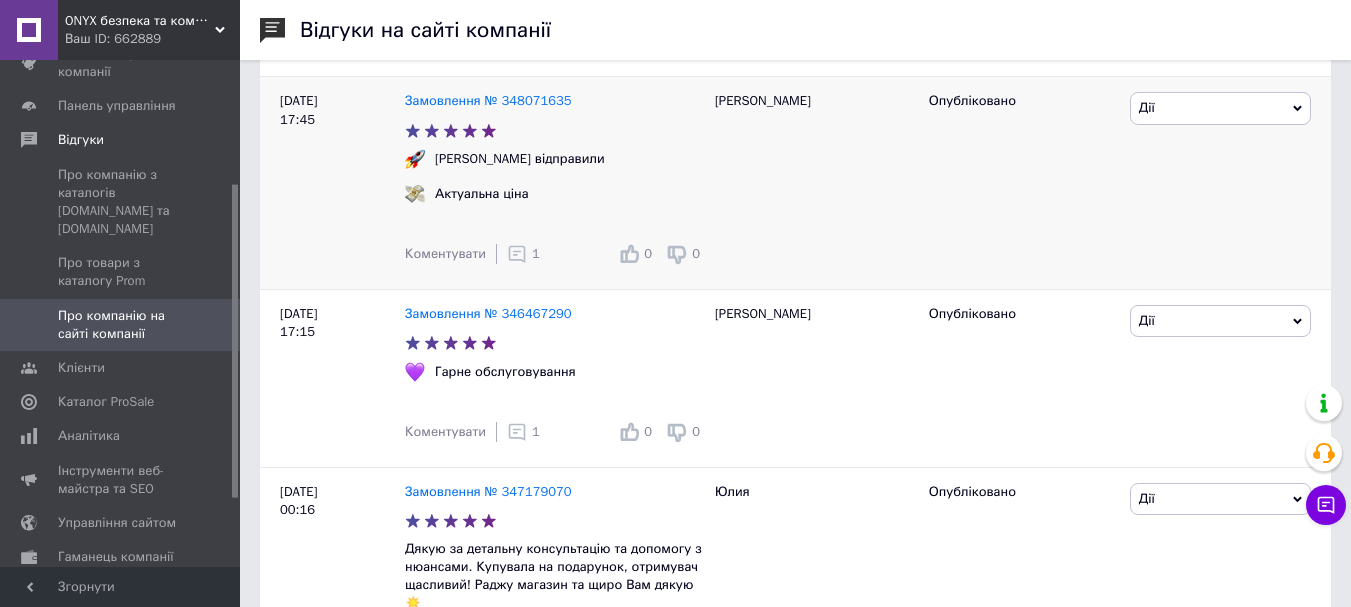 click on "1" at bounding box center (523, 254) 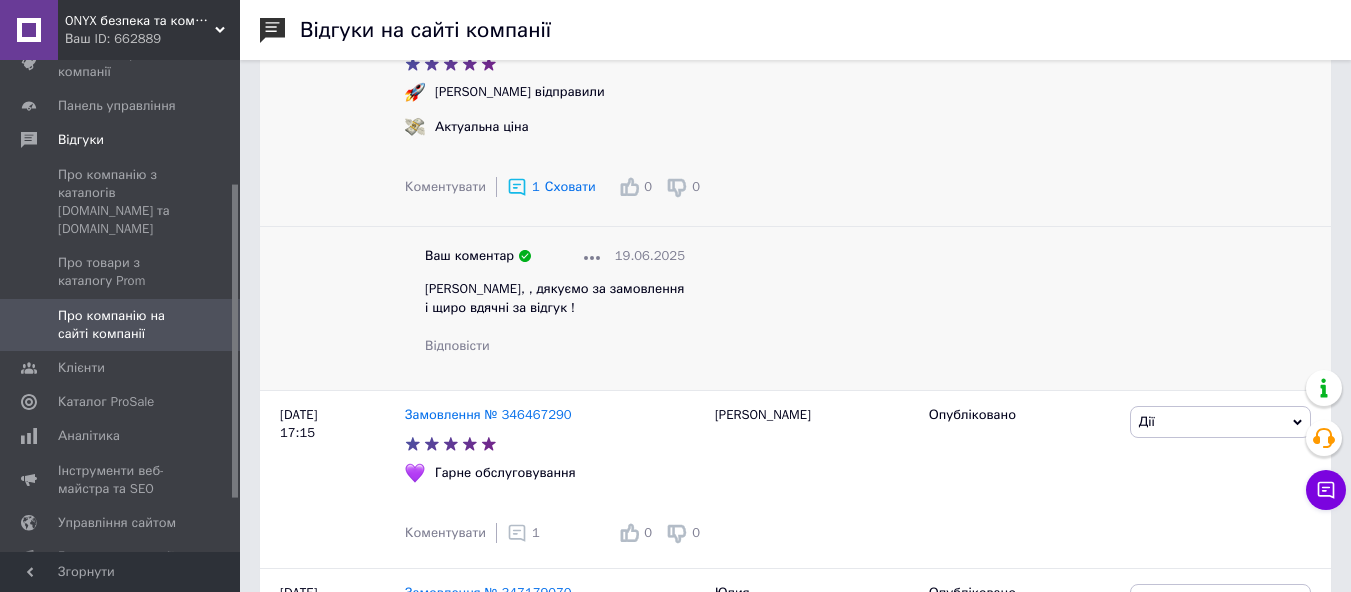 scroll, scrollTop: 1100, scrollLeft: 0, axis: vertical 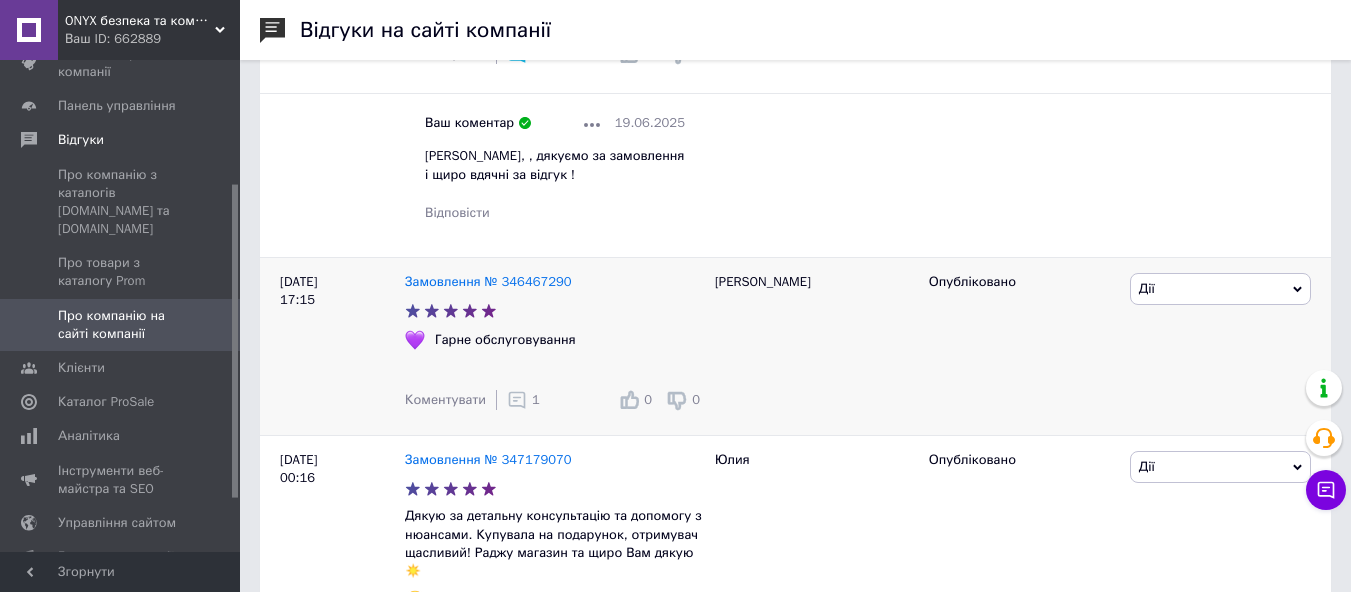 click 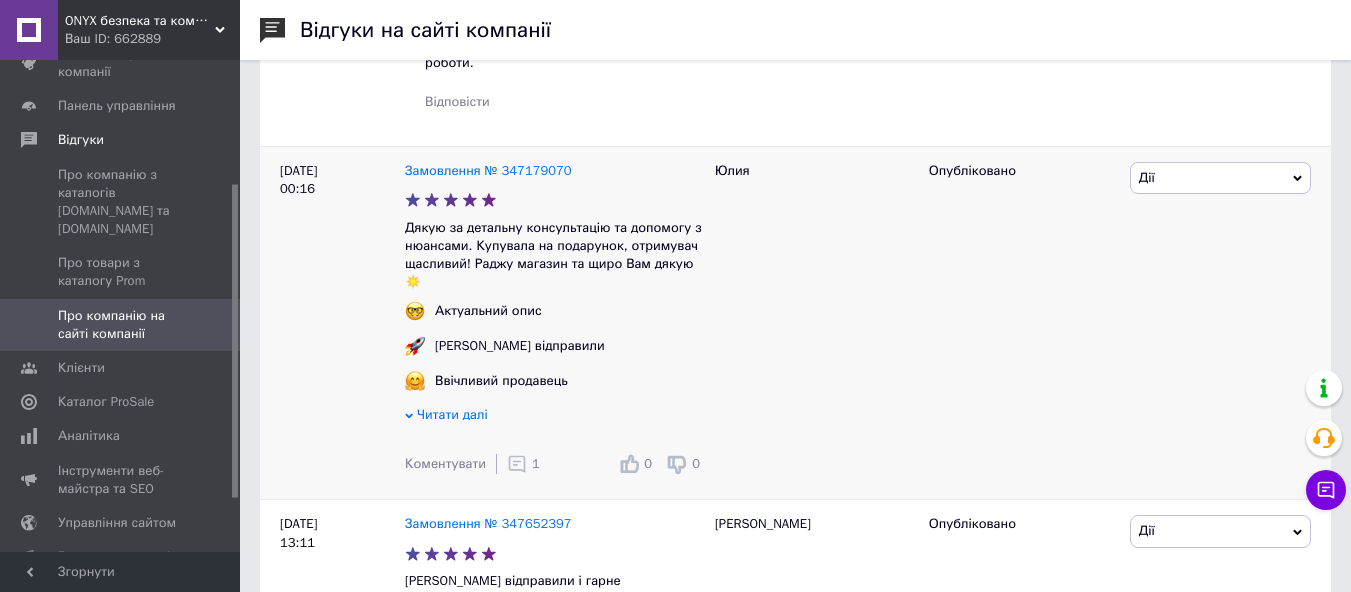scroll, scrollTop: 1600, scrollLeft: 0, axis: vertical 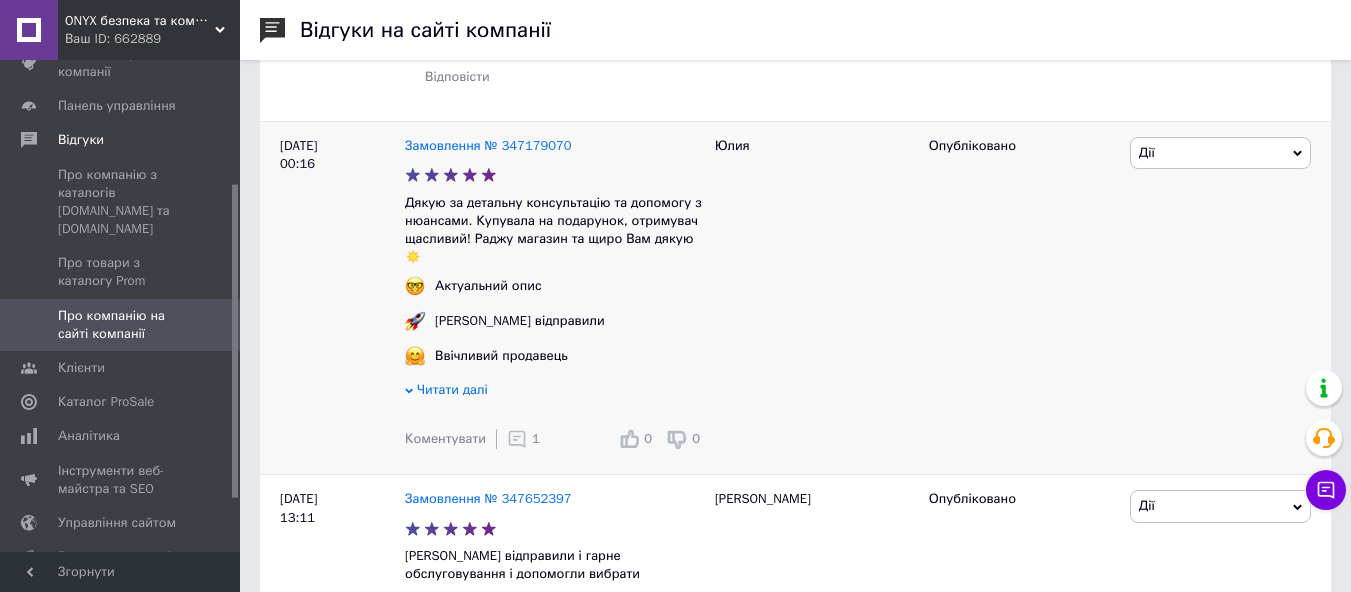 click 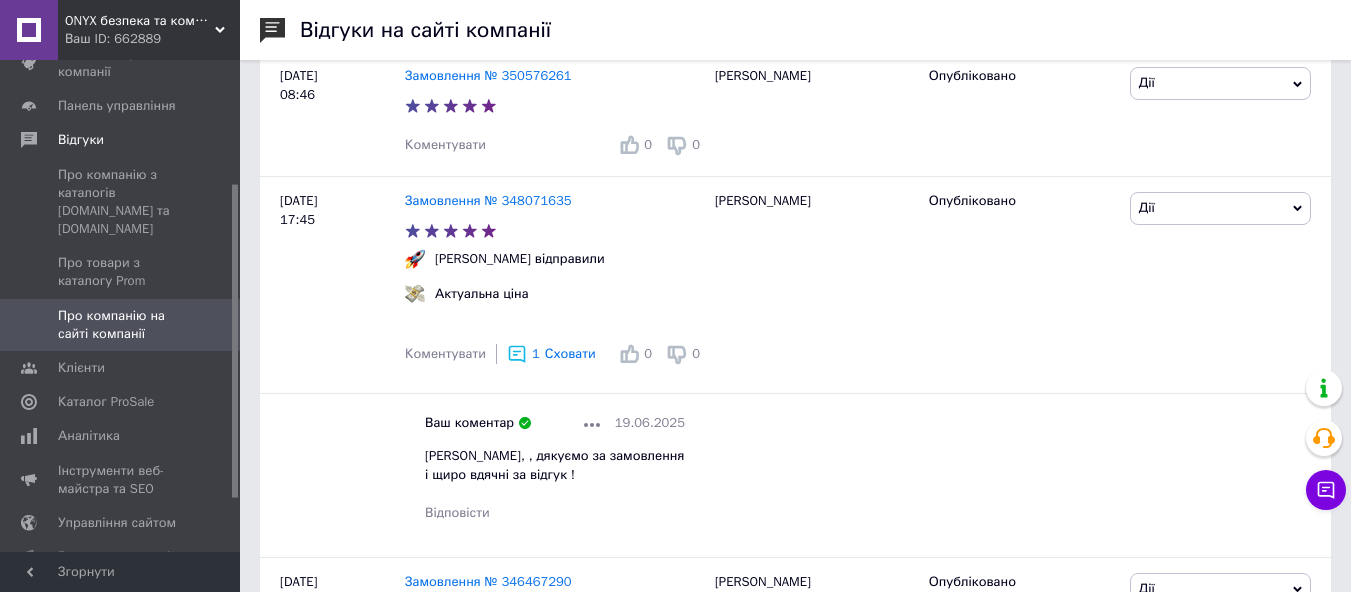 scroll, scrollTop: 700, scrollLeft: 0, axis: vertical 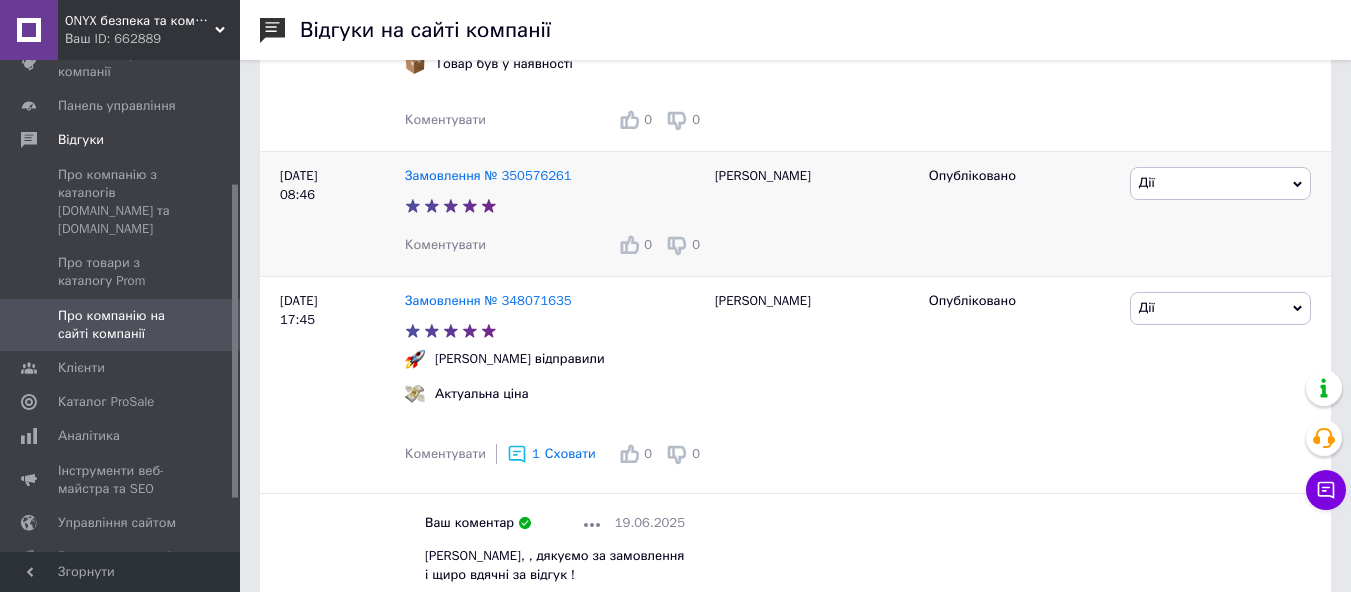 click on "Коментувати" at bounding box center [445, 244] 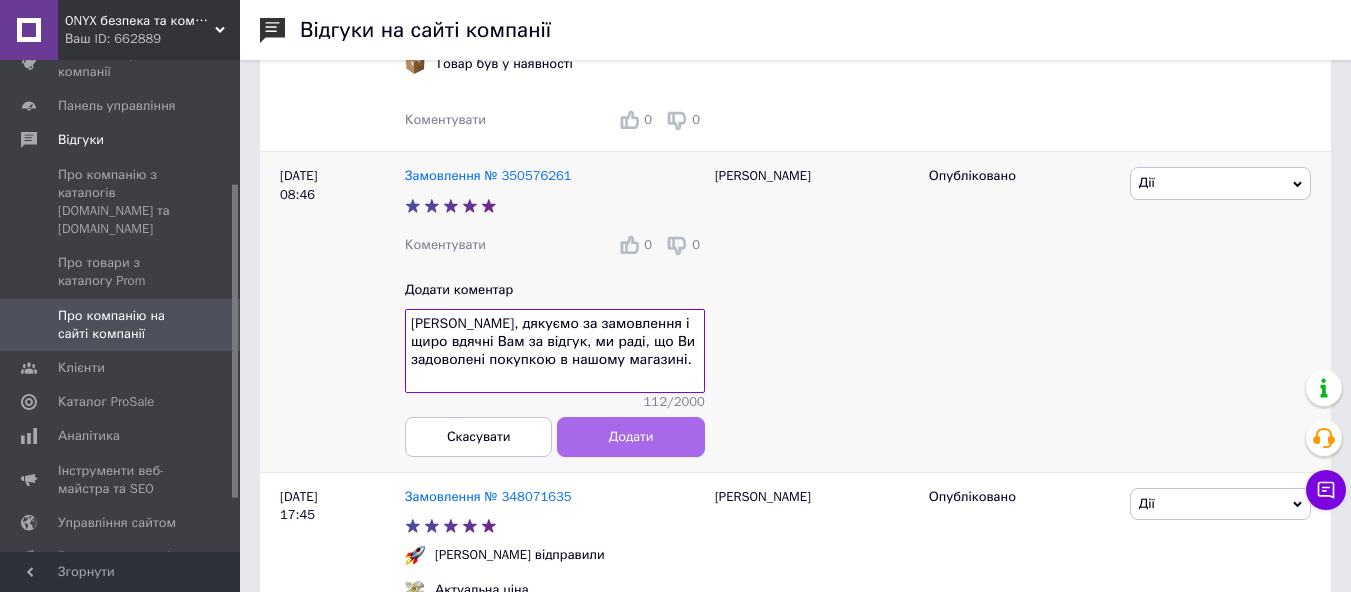 type on "[PERSON_NAME], дякуємо за замовлення і щиро вдячні Вам за відгук, ми раді, що Ви задоволені покупкою в нашому магазині." 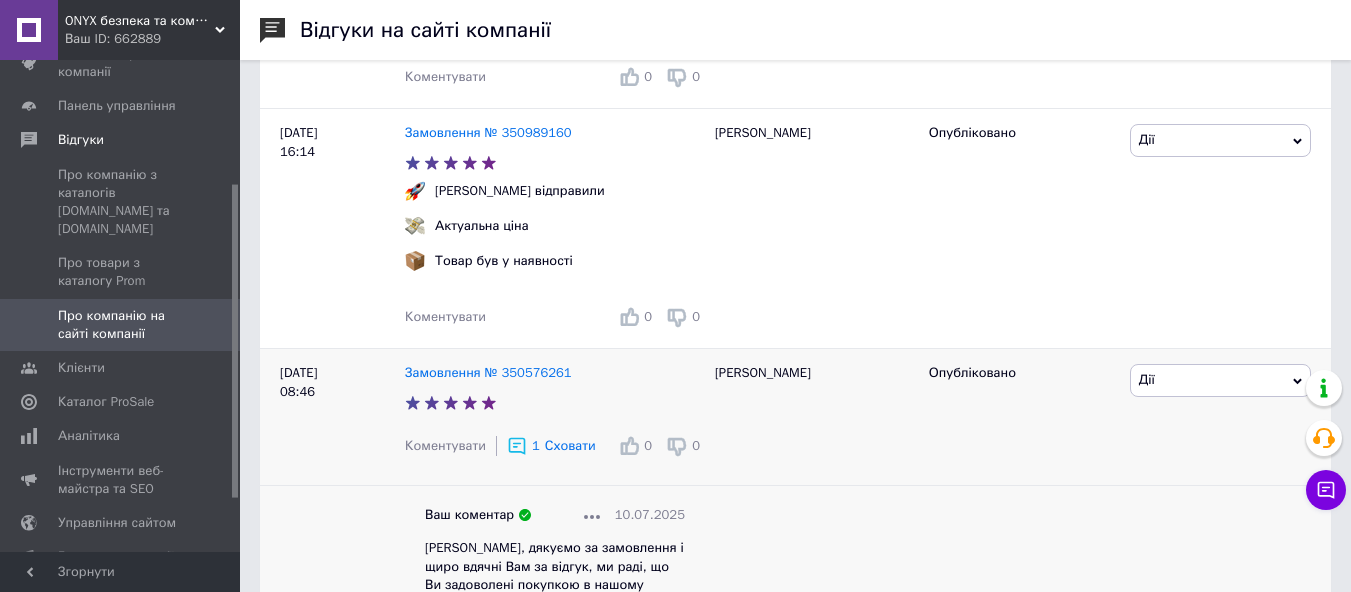 scroll, scrollTop: 500, scrollLeft: 0, axis: vertical 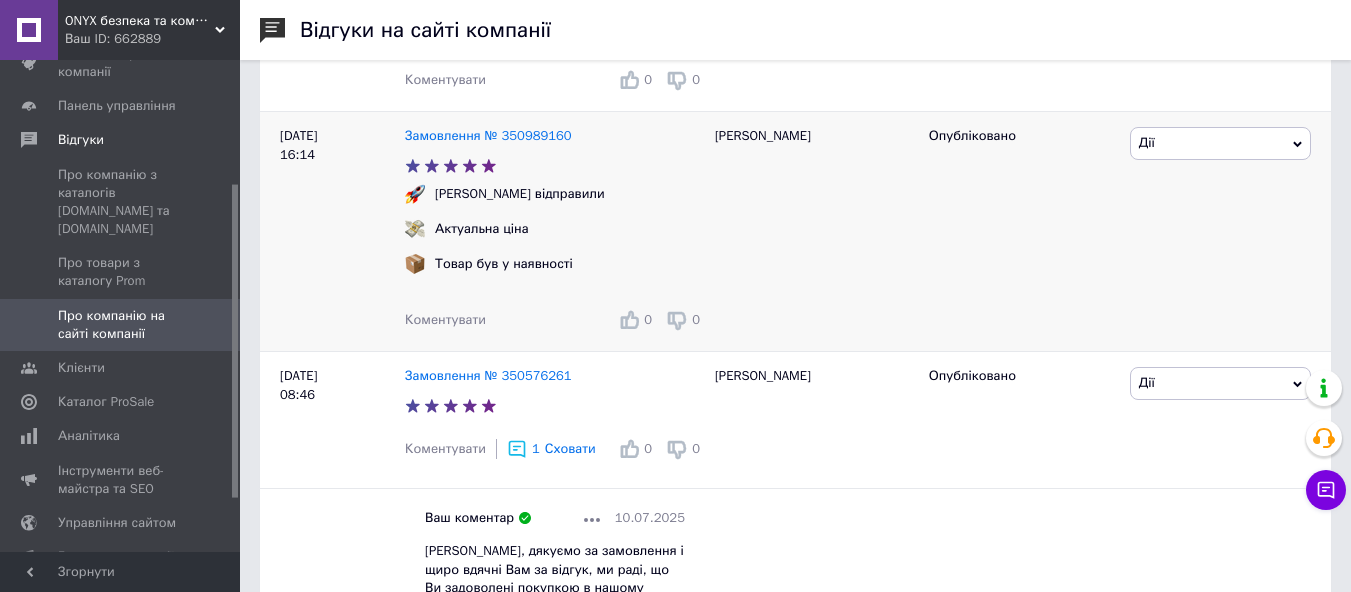 click on "Коментувати" at bounding box center [445, 319] 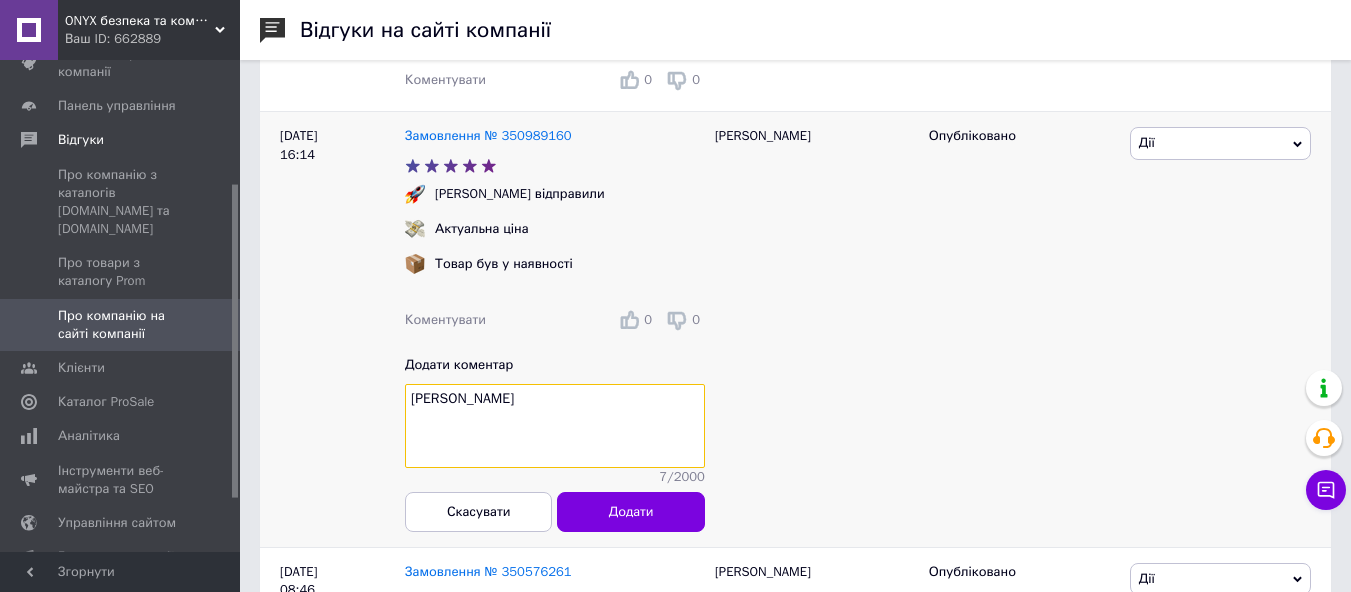 paste on ", дякуємо за замовлення і щиро вдячні за відгук, бажаємо Вам вдалих покупок!" 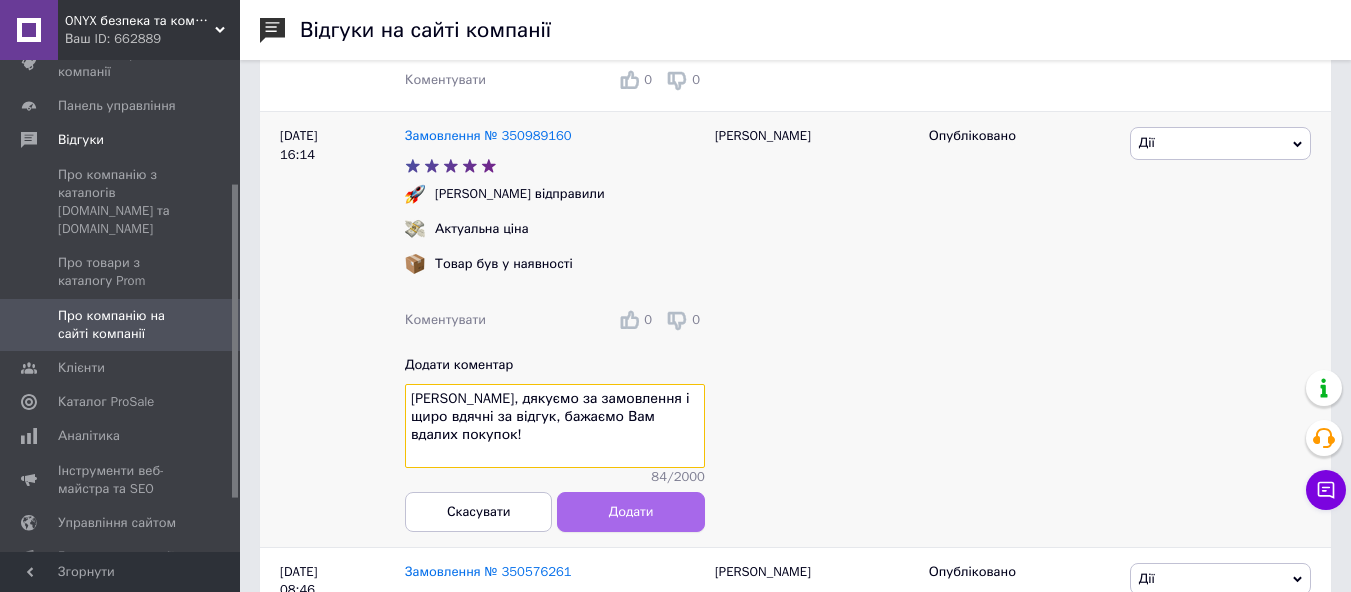 type on "[PERSON_NAME], дякуємо за замовлення і щиро вдячні за відгук, бажаємо Вам вдалих покупок!" 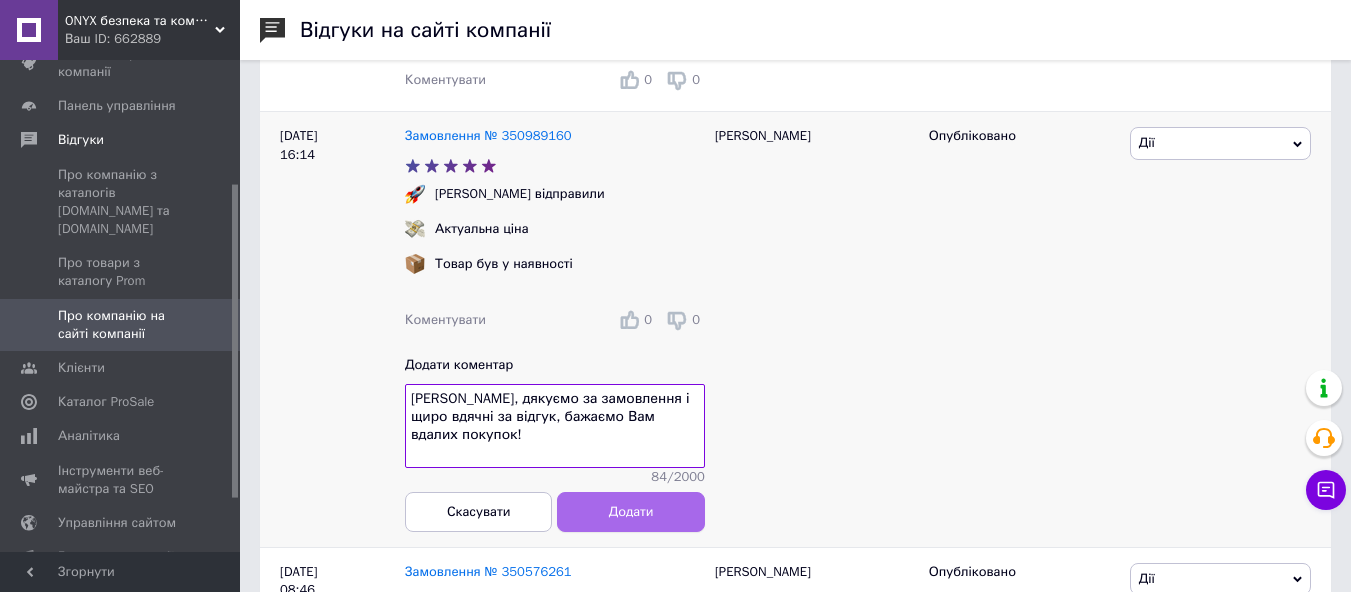 click on "Додати" at bounding box center [631, 512] 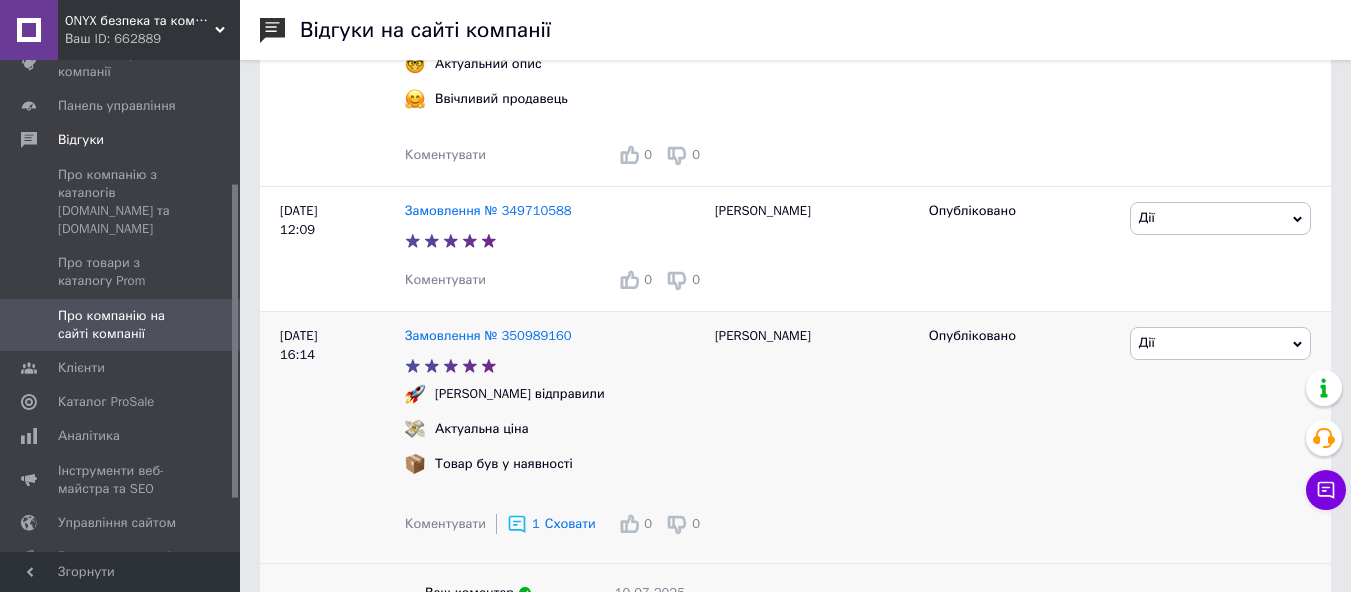 scroll, scrollTop: 200, scrollLeft: 0, axis: vertical 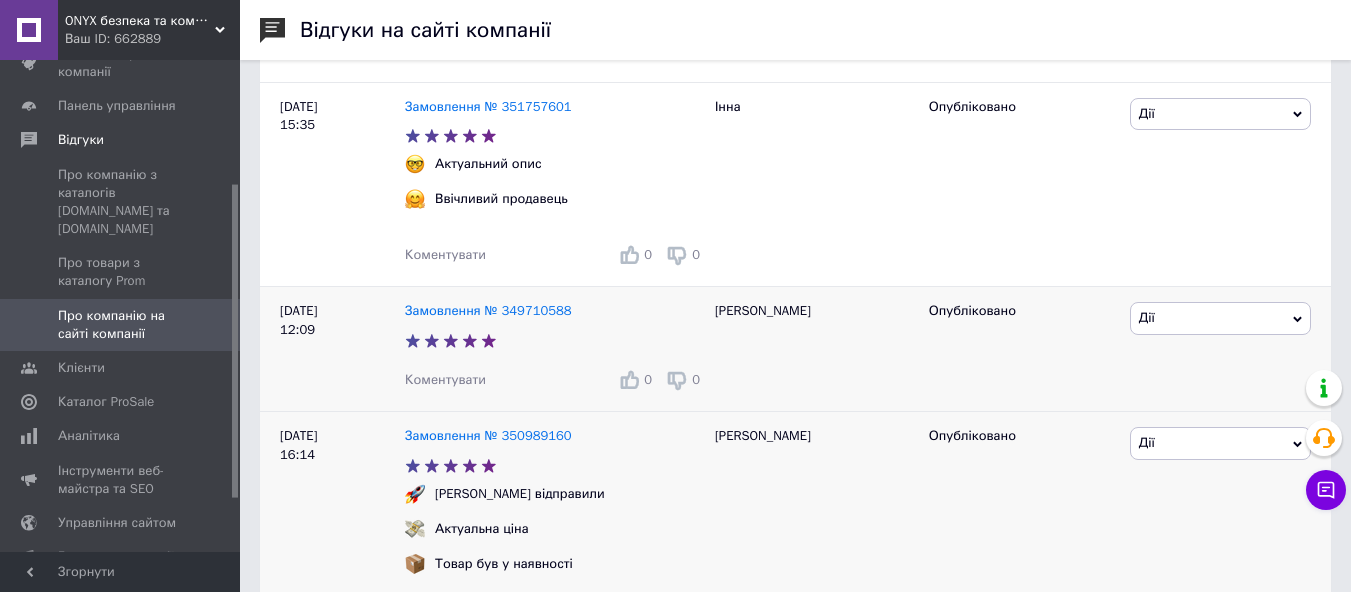 click on "Коментувати" at bounding box center (445, 379) 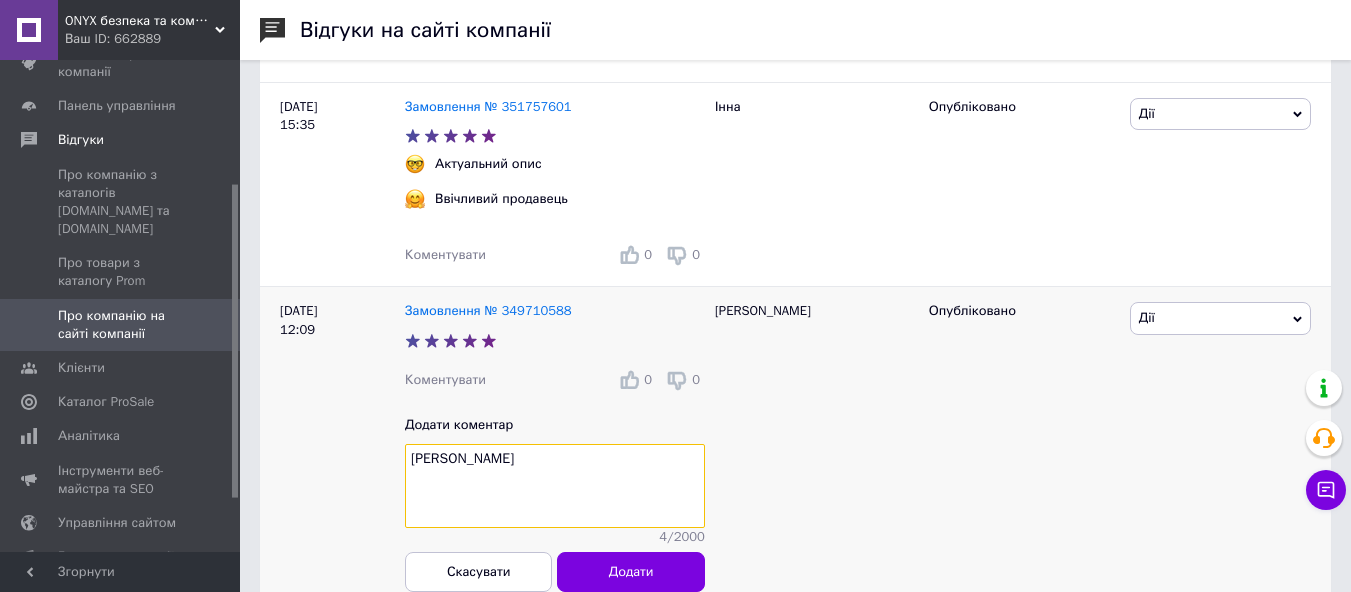 paste on ", дякуємо за замовлення і щиро вдячні за відгук, хай Вам щастить!" 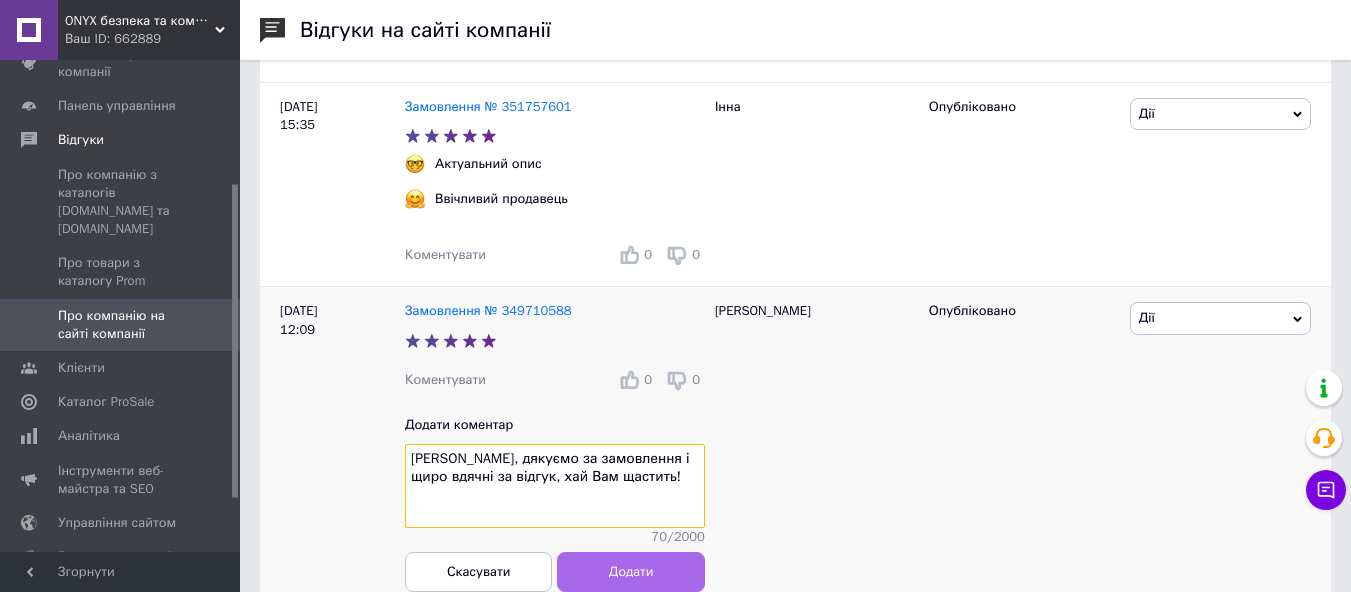 type on "[PERSON_NAME], дякуємо за замовлення і щиро вдячні за відгук, хай Вам щастить!" 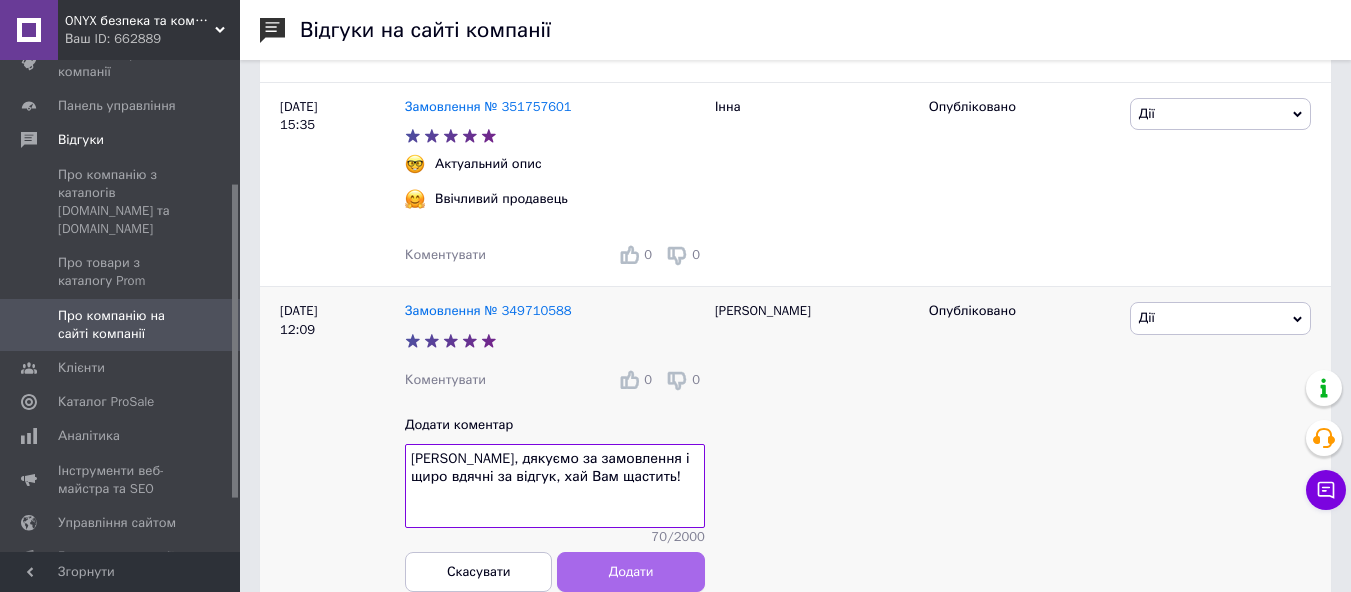 click on "Додати" at bounding box center (631, 572) 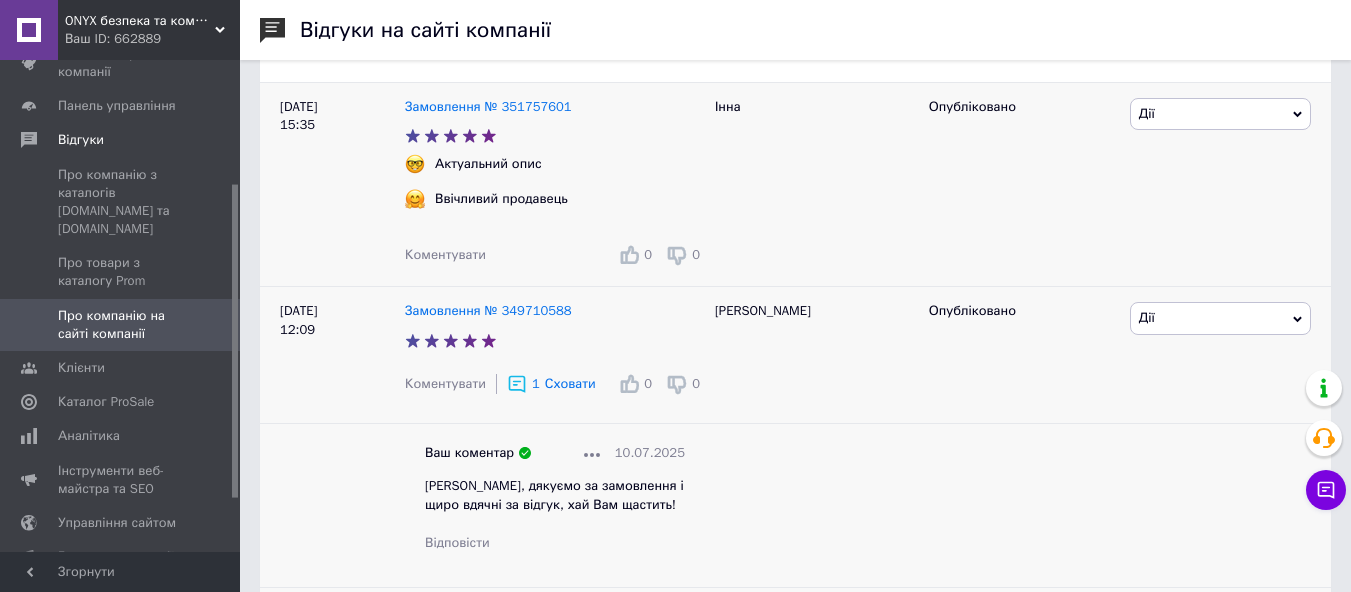 click on "Коментувати" at bounding box center [445, 254] 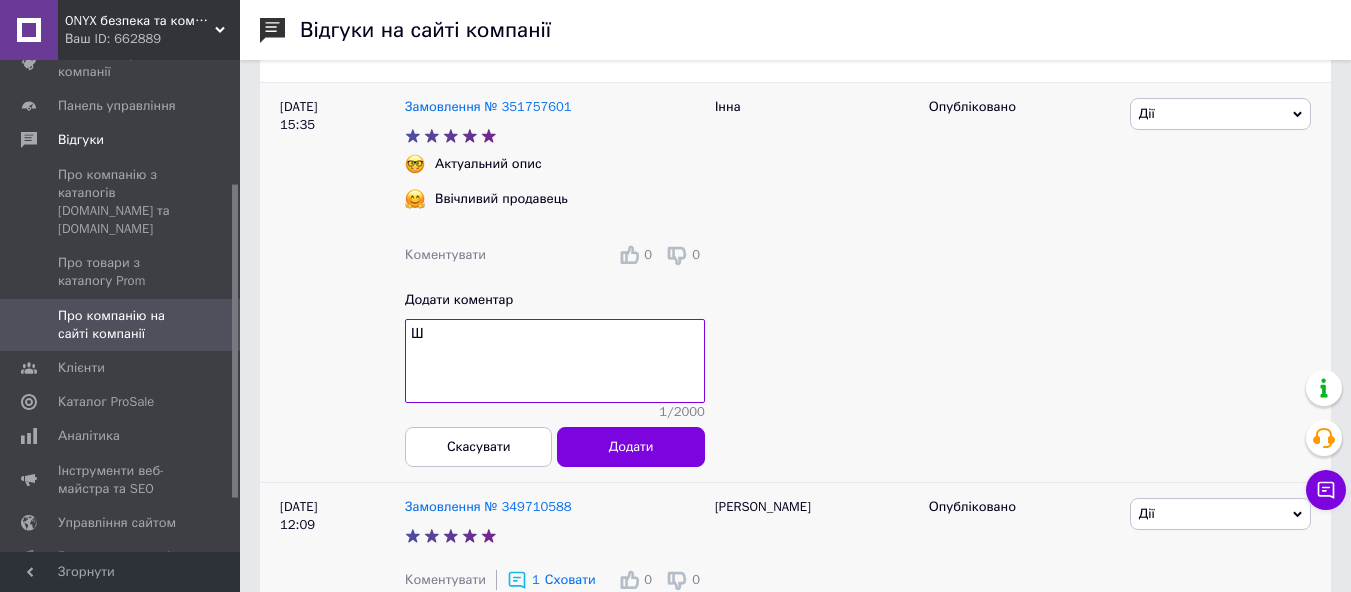 type on "Ш" 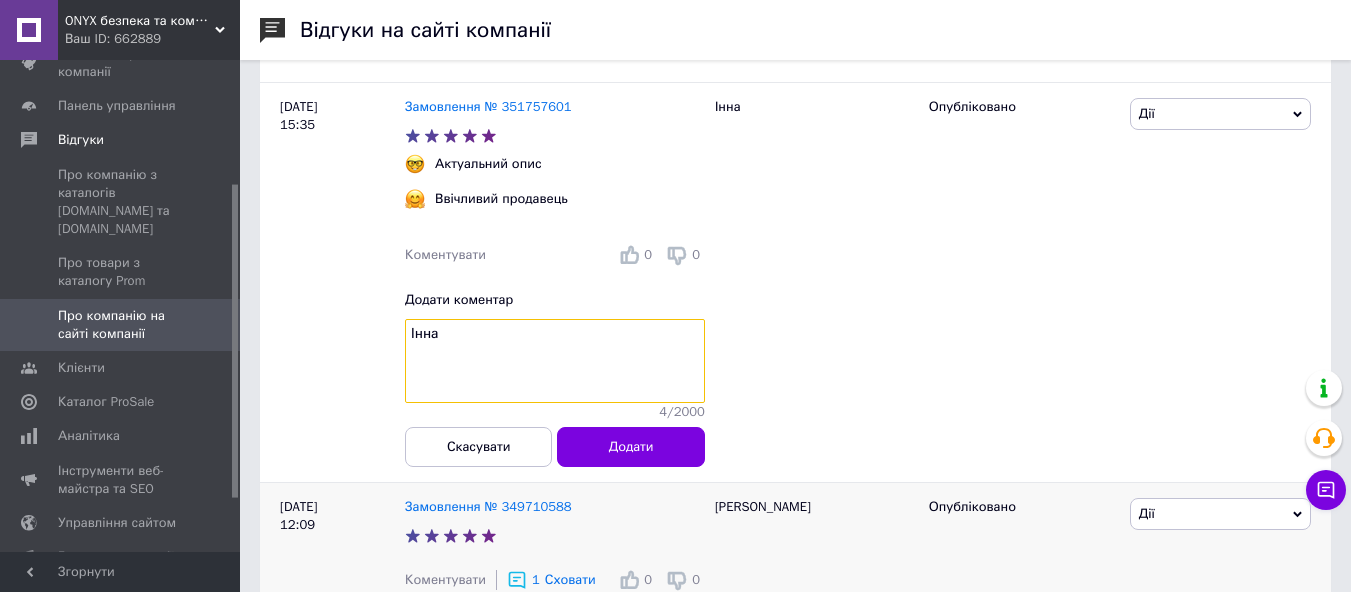 paste on ", дякуємо за замовлення і щиро вдячні Вам за відгук, ми раді, що Ви задоволені якістю товару." 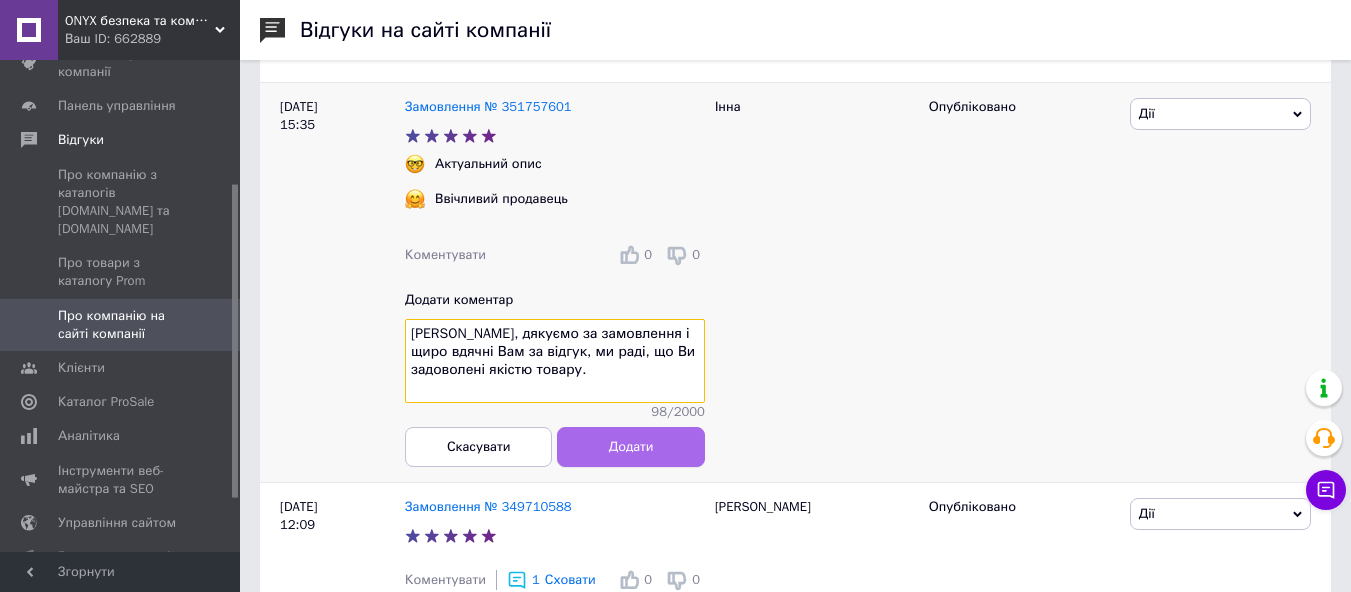 type on "[PERSON_NAME], дякуємо за замовлення і щиро вдячні Вам за відгук, ми раді, що Ви задоволені якістю товару." 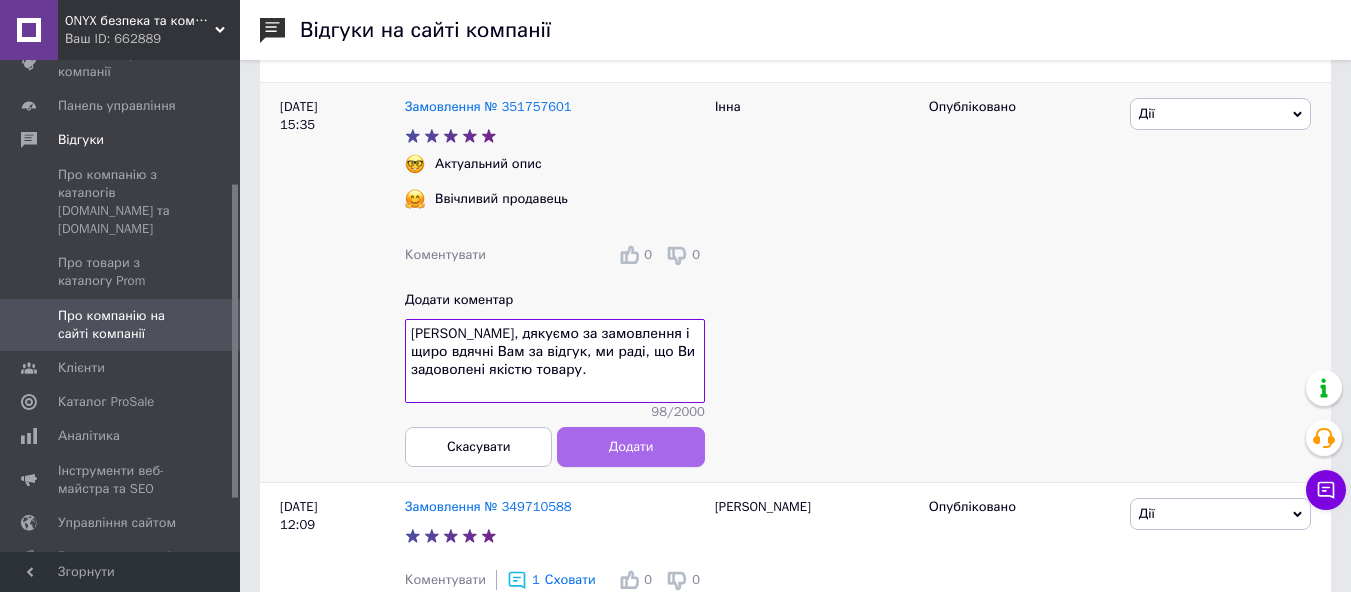 click on "Додати" at bounding box center (631, 447) 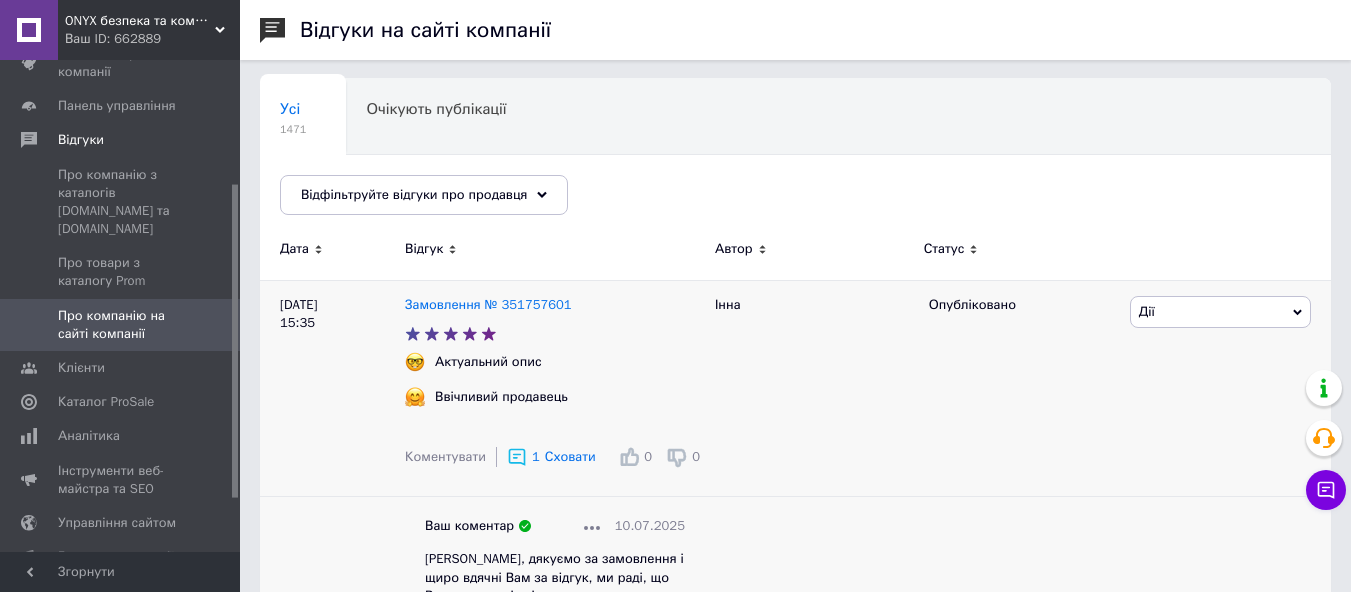 scroll, scrollTop: 0, scrollLeft: 0, axis: both 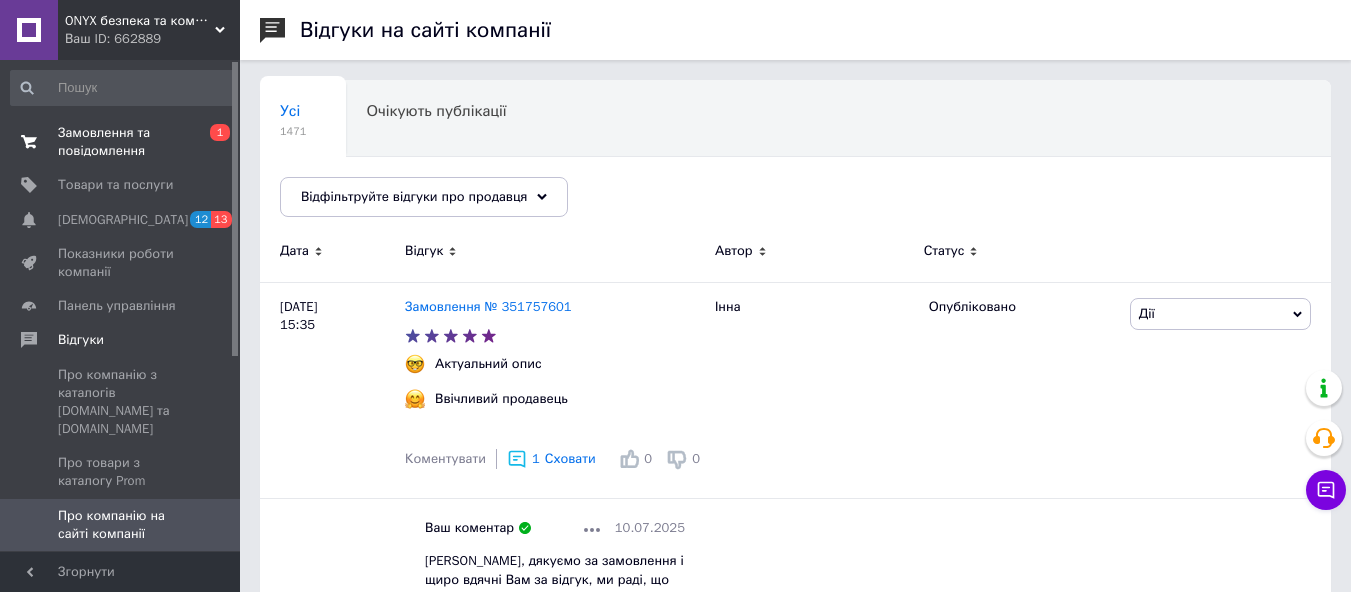 click on "Замовлення та повідомлення" at bounding box center (121, 142) 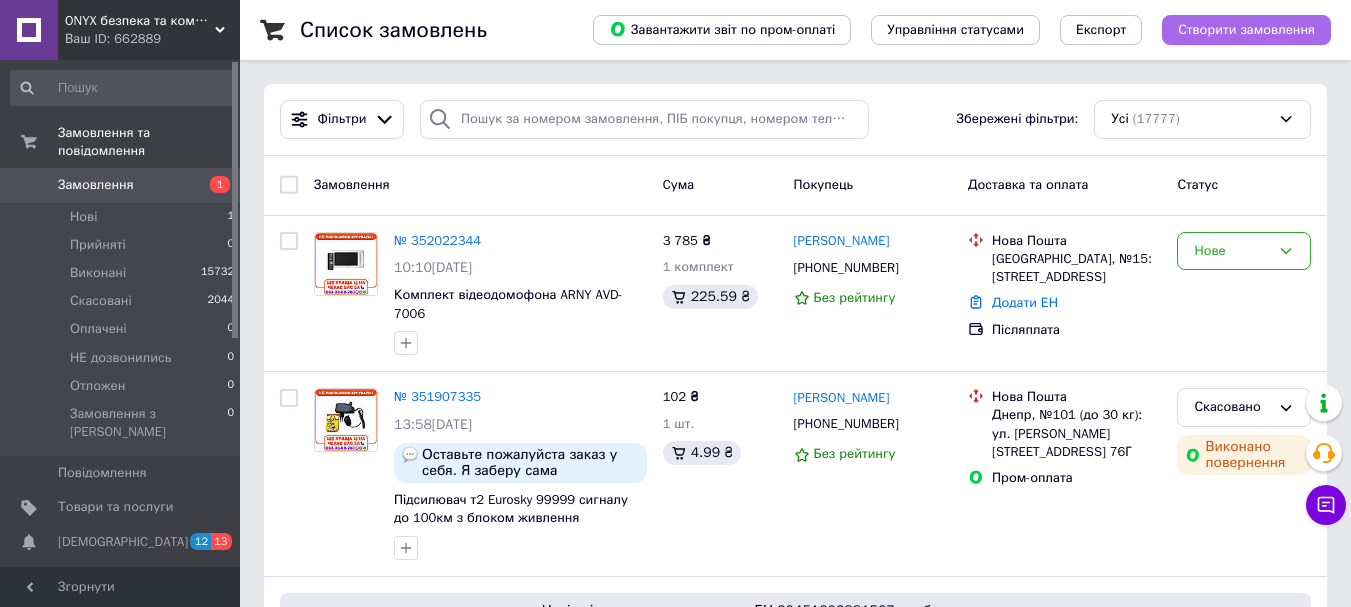 click on "Створити замовлення" at bounding box center [1246, 30] 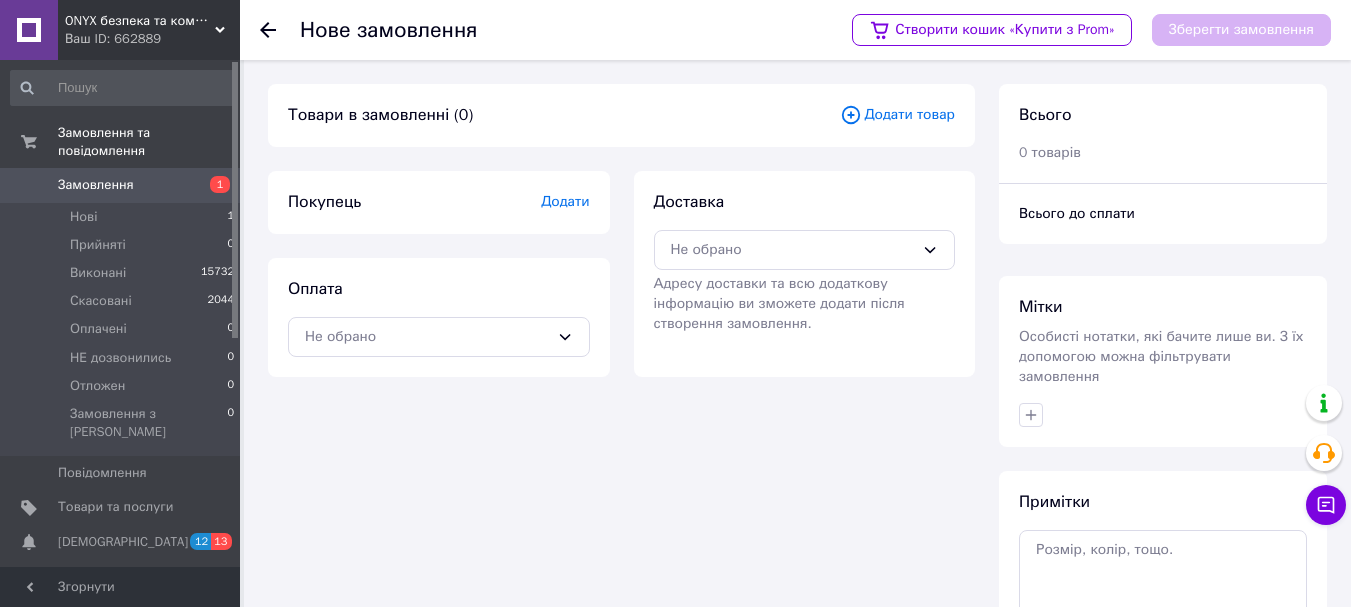 click on "Додати товар" at bounding box center [897, 115] 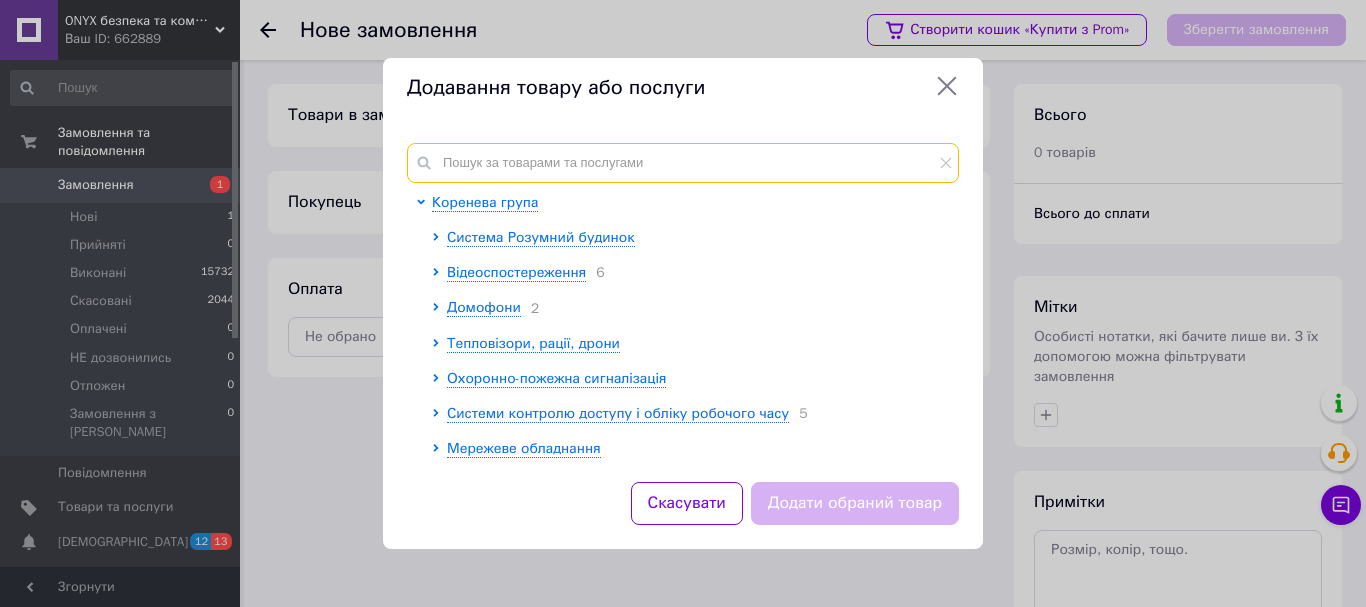 click at bounding box center (683, 163) 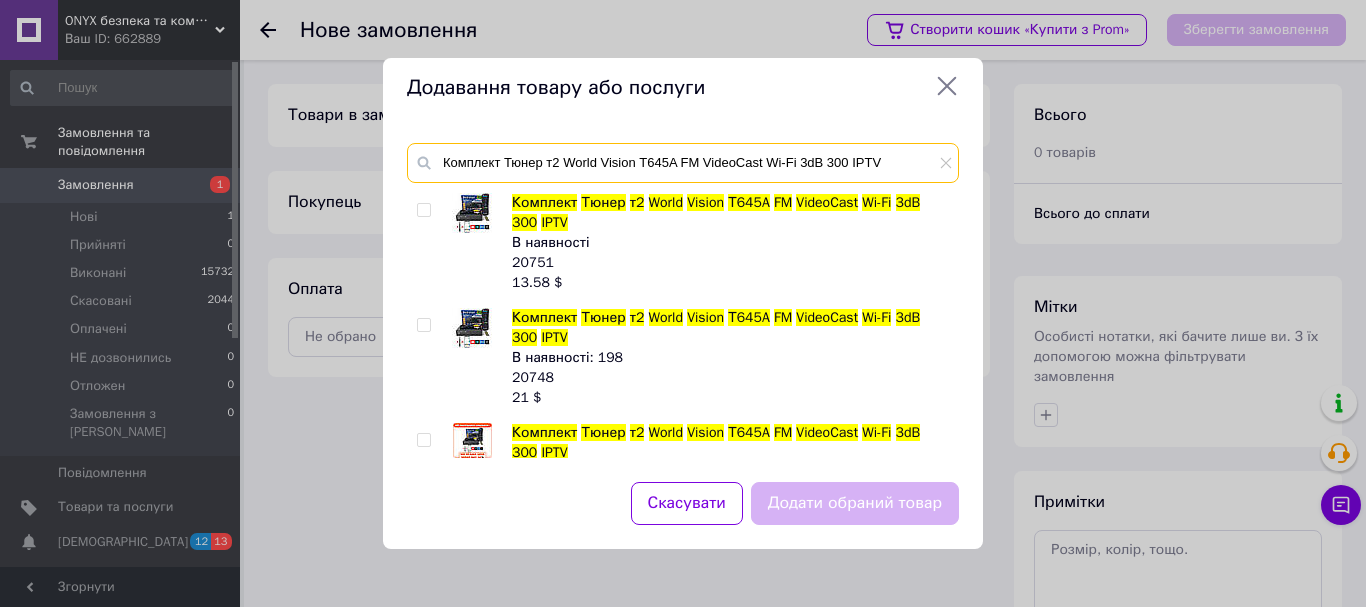 type on "Комплект Тюнер т2 World Vision Т645A FM VideoCast Wi-Fi 3dB 300 IPTV" 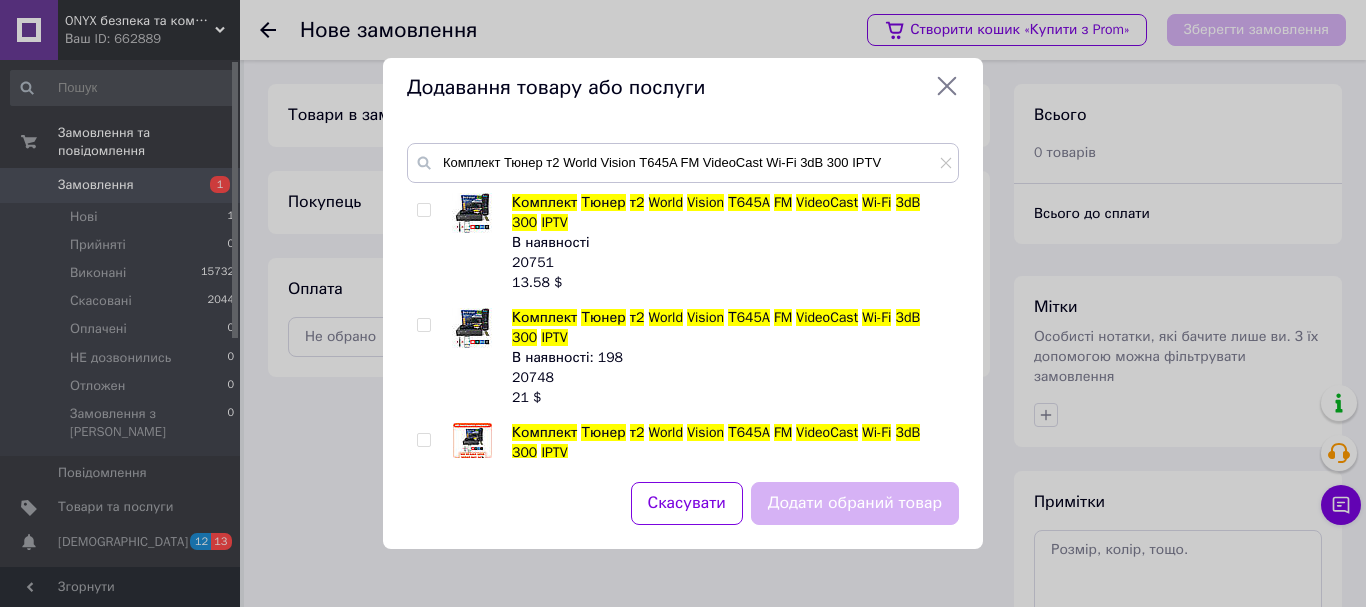 click at bounding box center (423, 325) 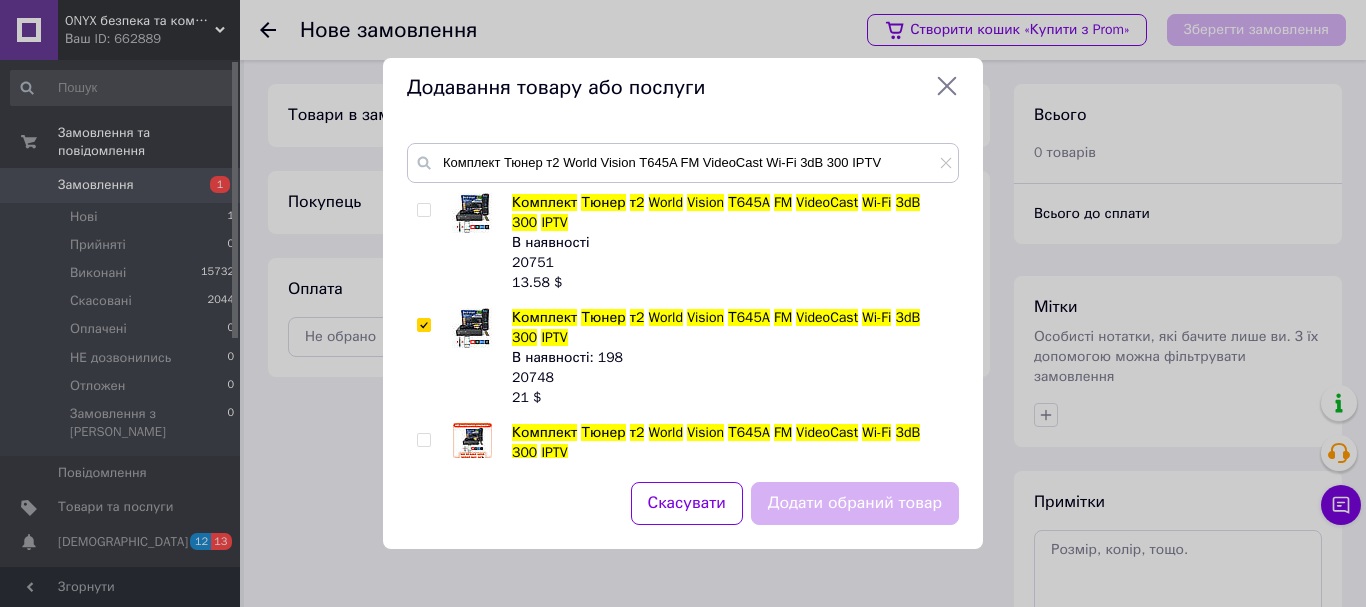 checkbox on "true" 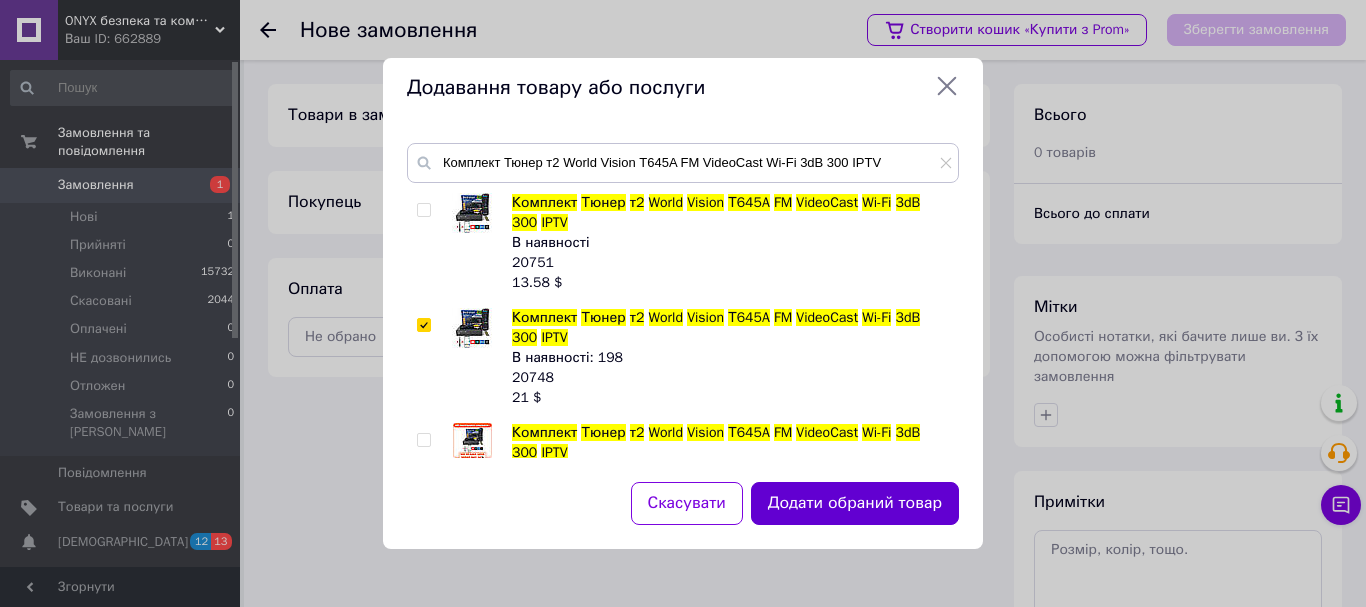 click on "Додати обраний товар" at bounding box center (855, 503) 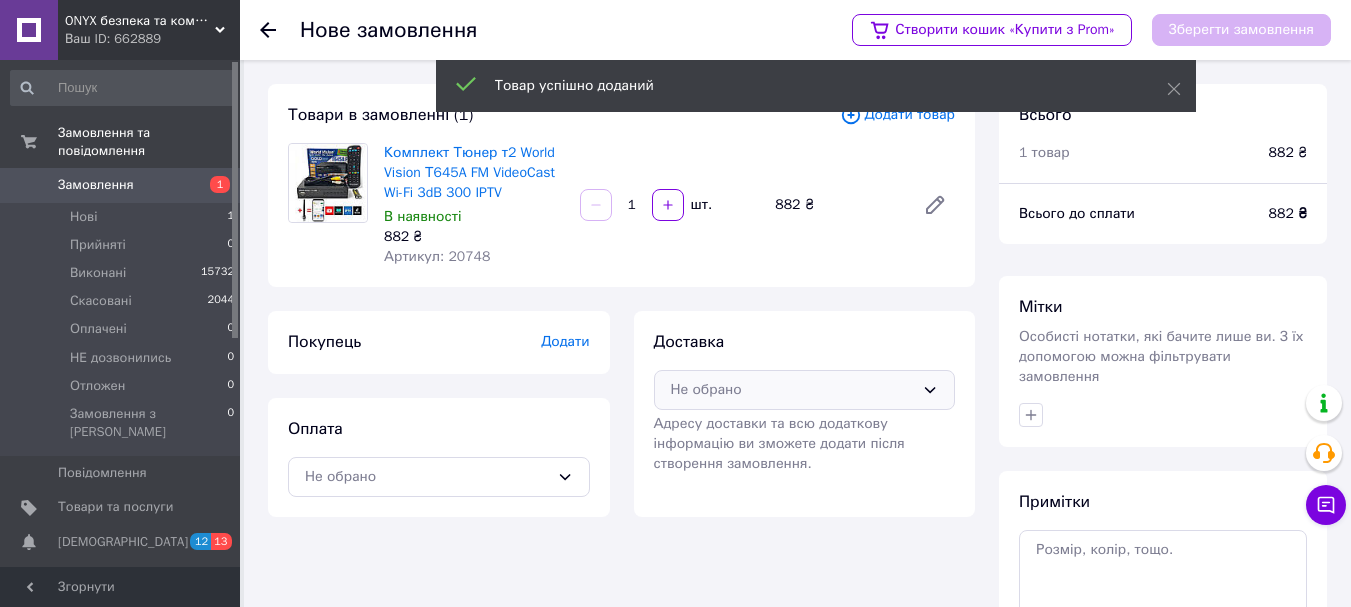 click on "Не обрано" at bounding box center [793, 390] 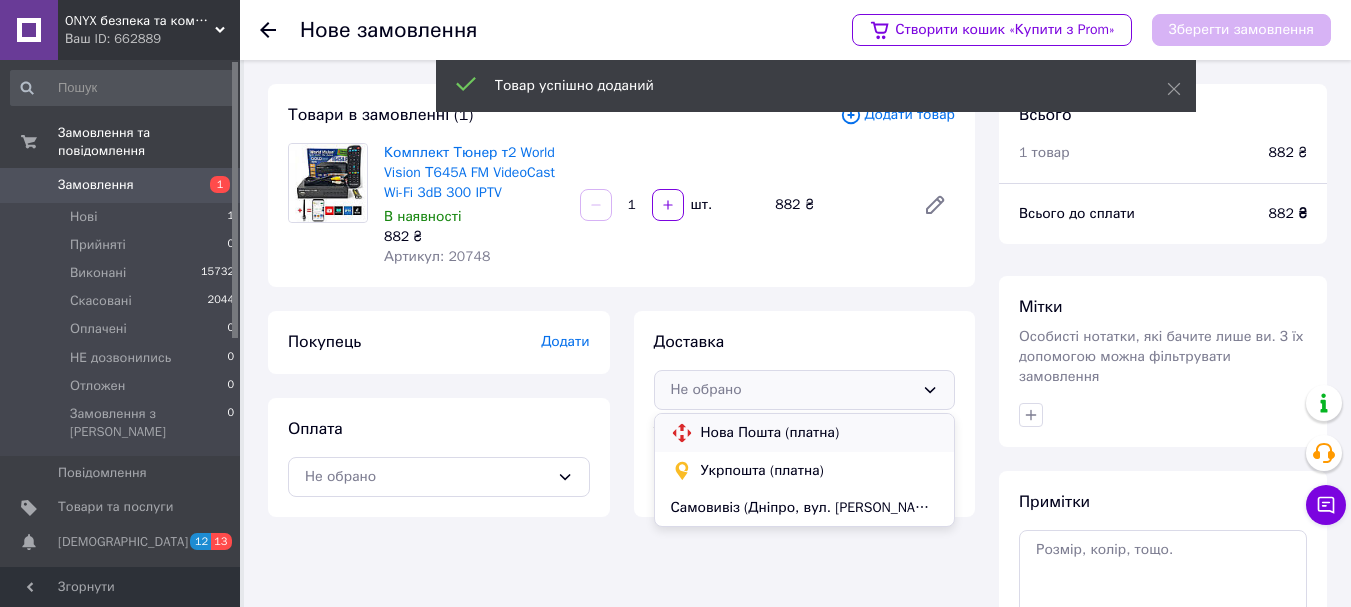 click on "Нова Пошта (платна)" at bounding box center [820, 433] 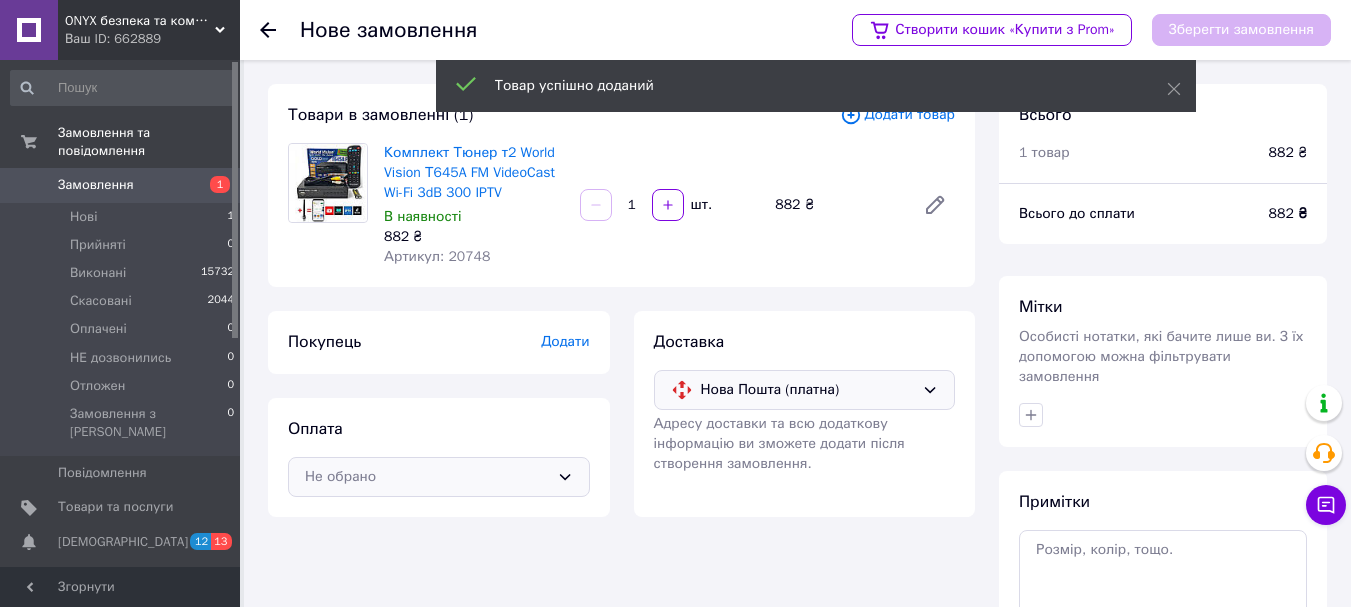 click on "Не обрано" at bounding box center (427, 477) 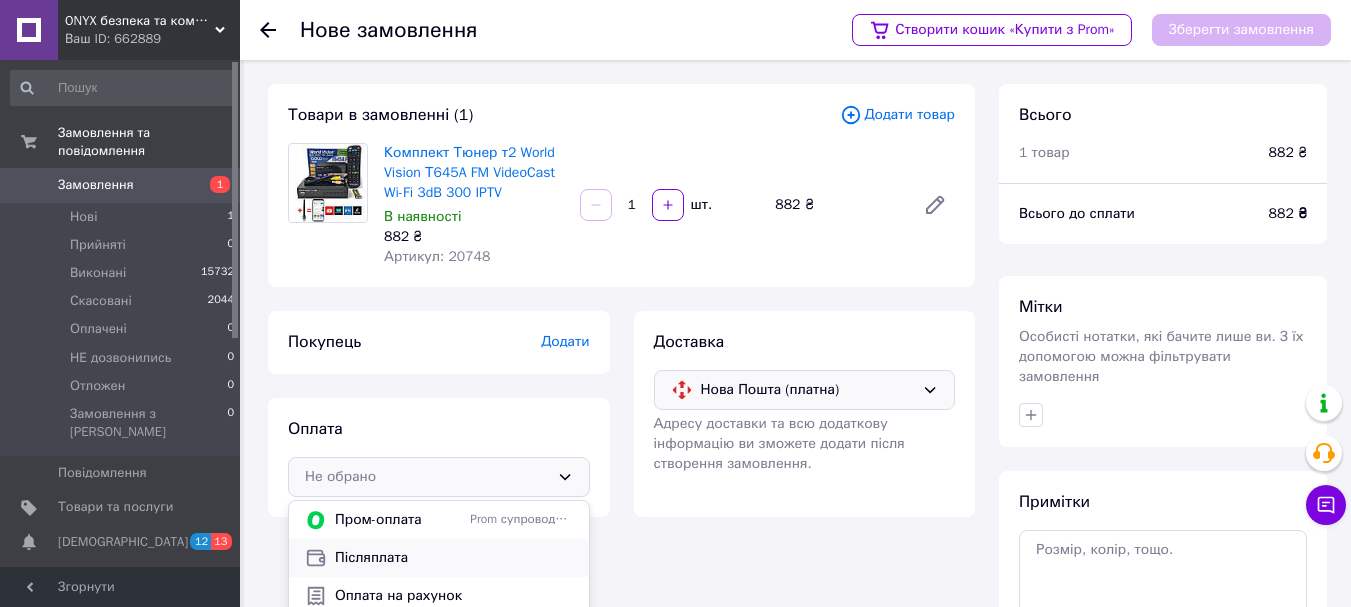 click on "Післяплата" at bounding box center [439, 558] 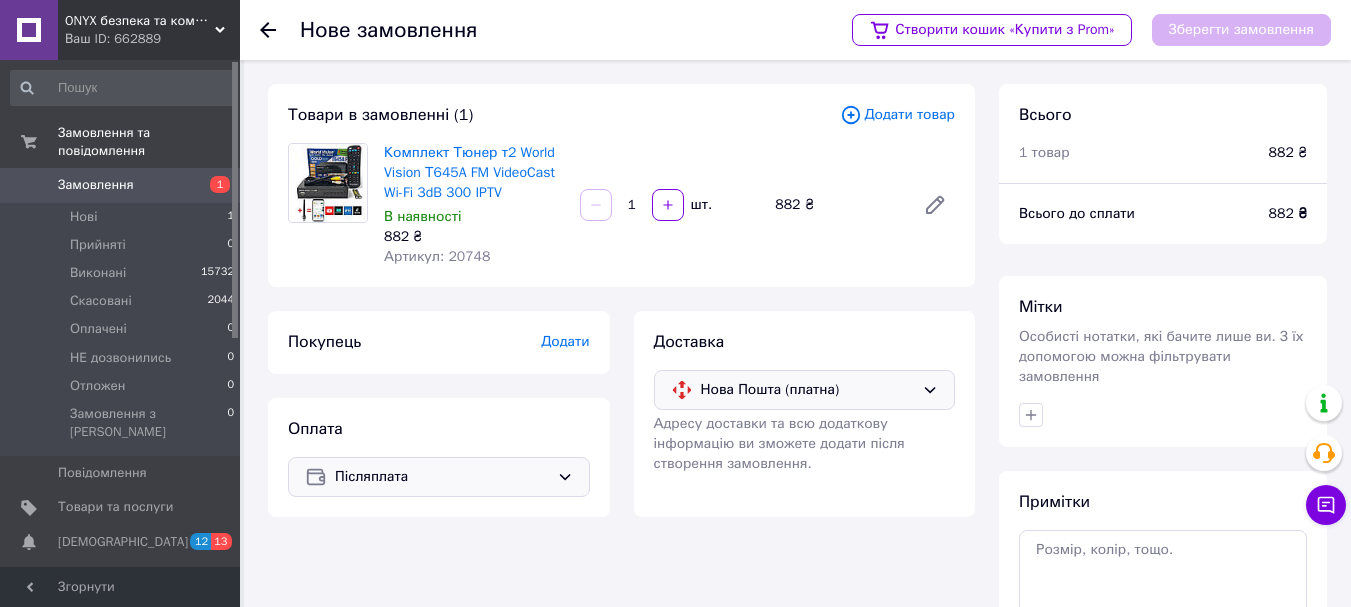 click on "Додати" at bounding box center (565, 341) 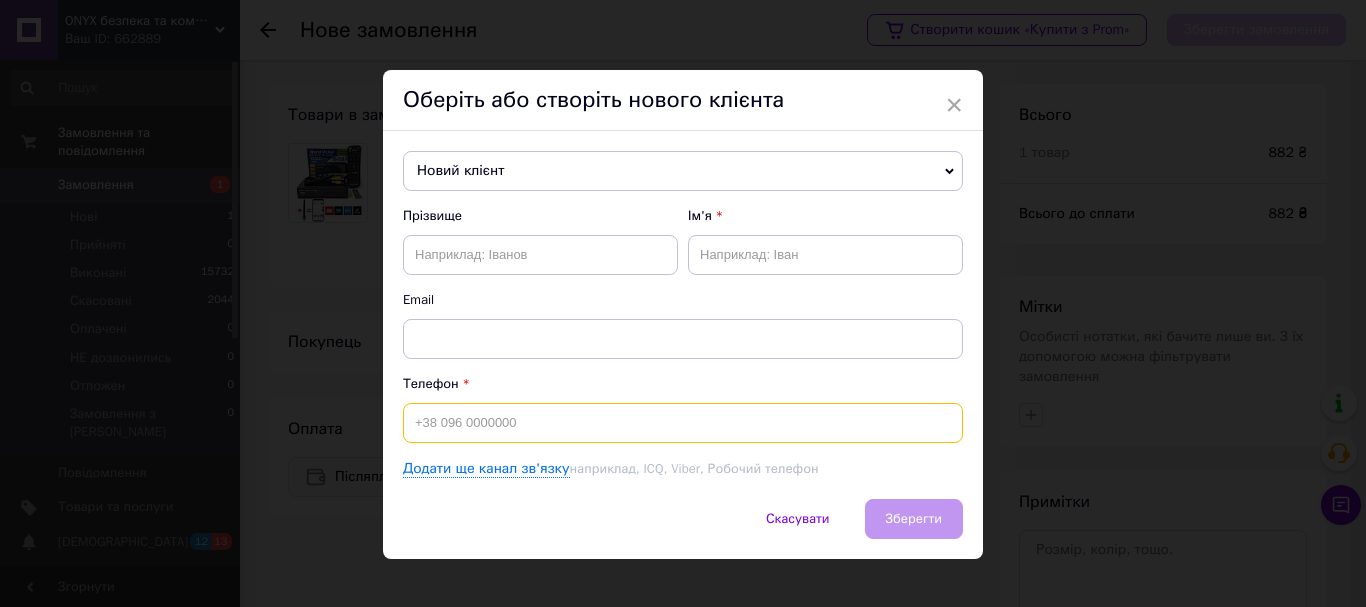 click at bounding box center [683, 423] 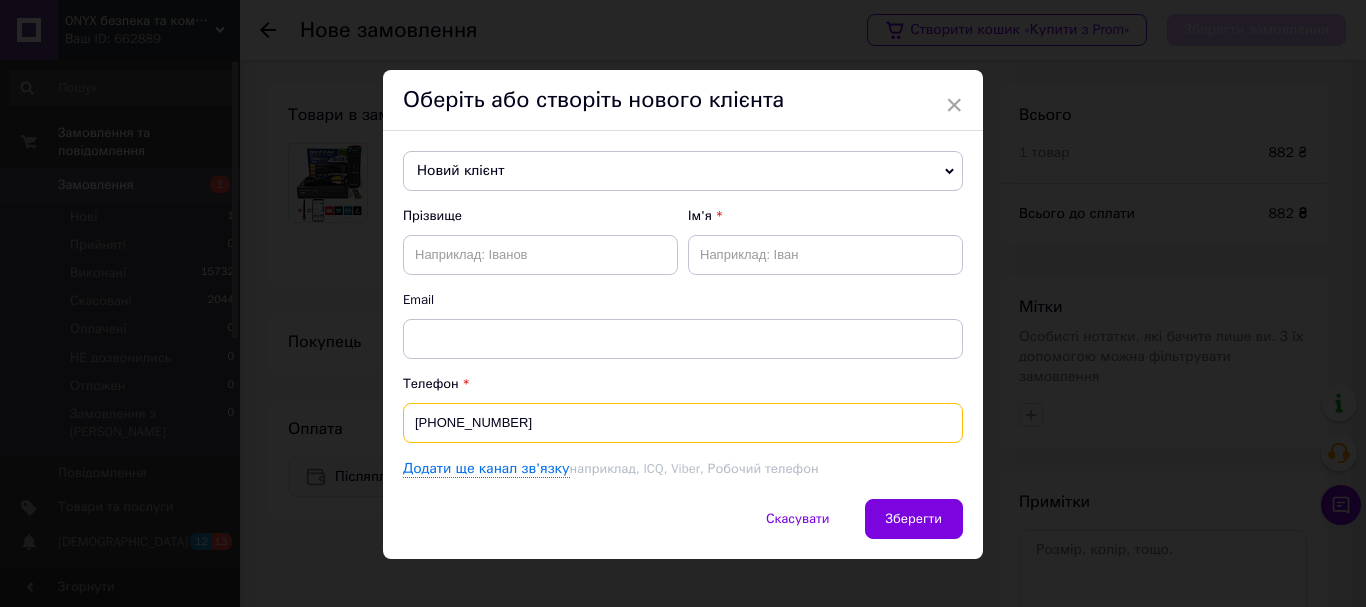 type on "[PHONE_NUMBER]" 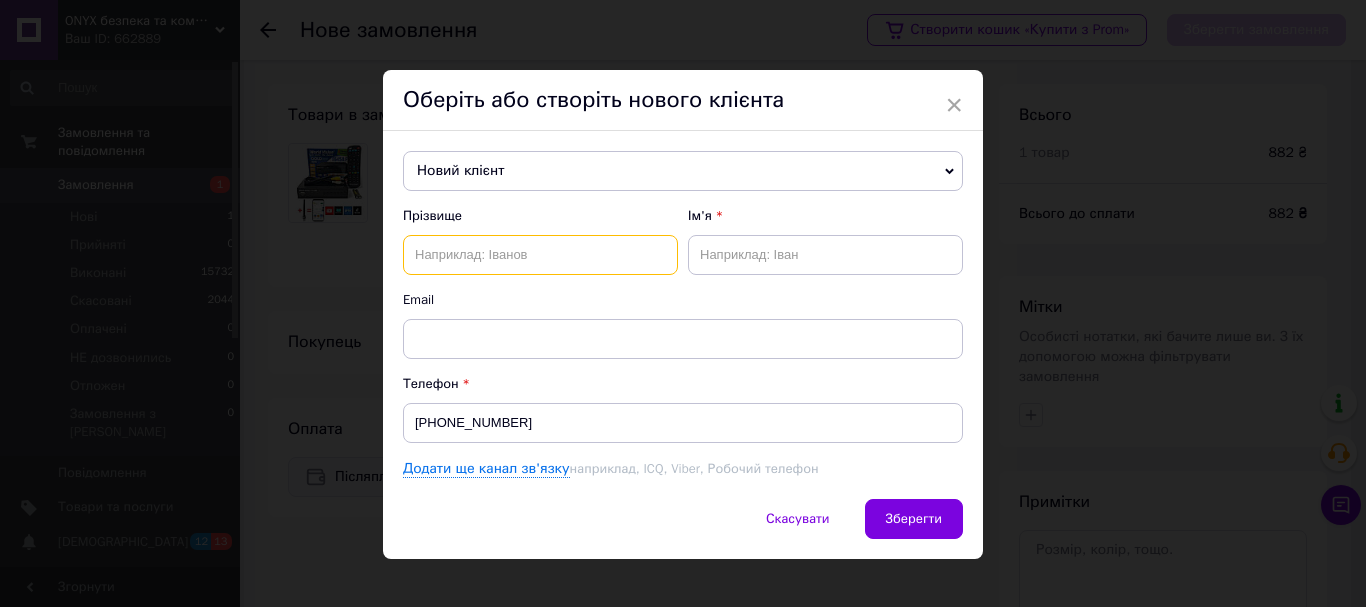 click at bounding box center (540, 255) 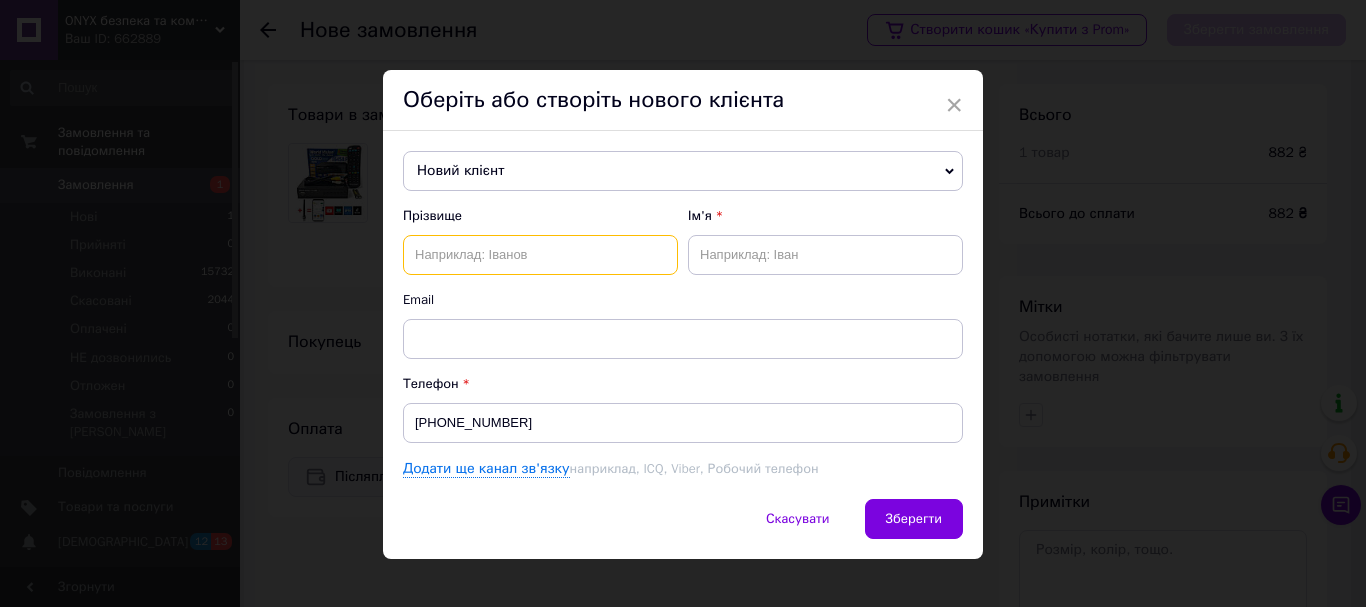 click at bounding box center [540, 255] 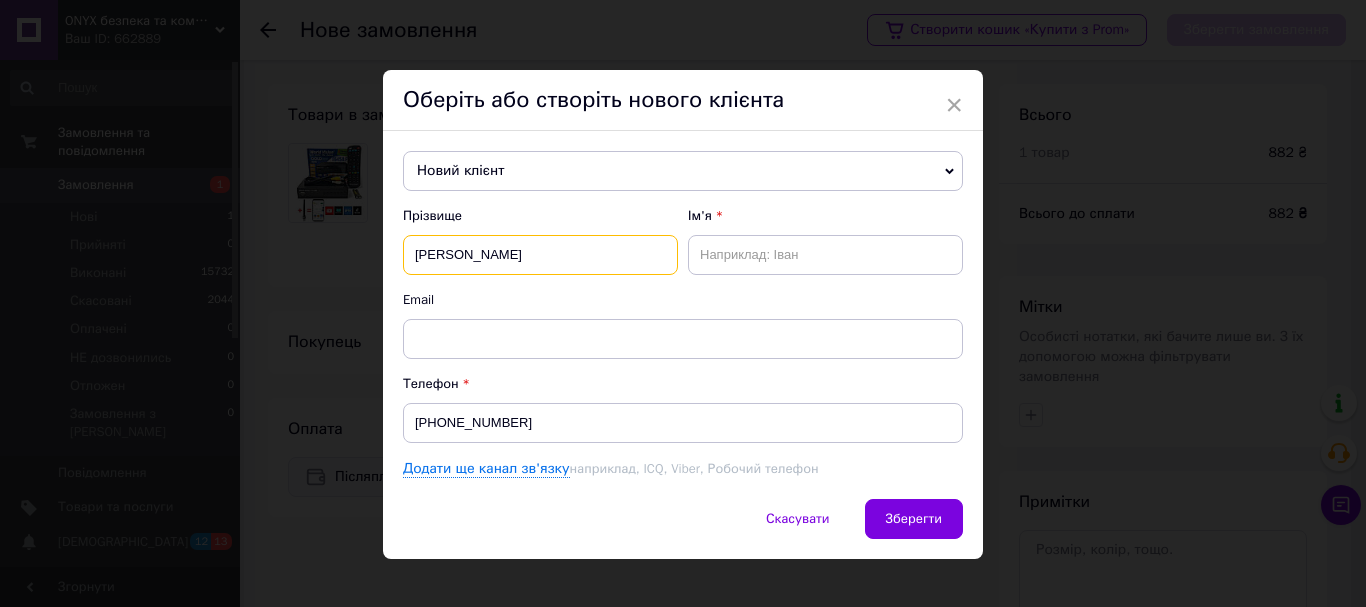 drag, startPoint x: 478, startPoint y: 256, endPoint x: 617, endPoint y: 254, distance: 139.01439 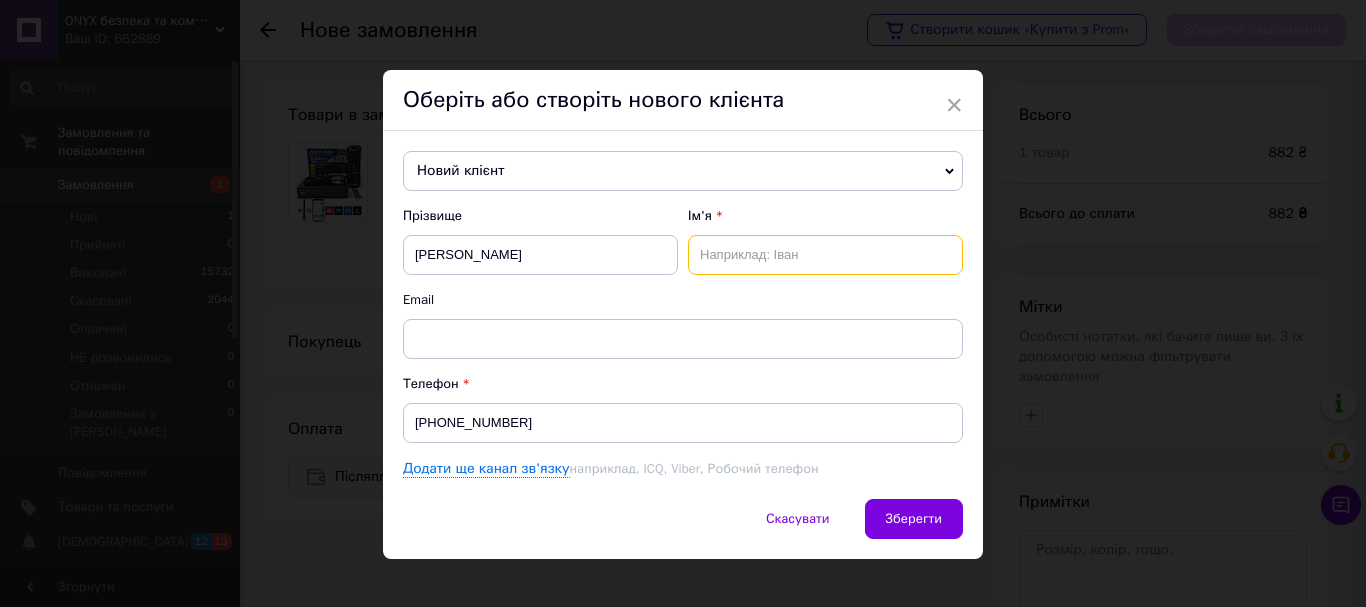 click at bounding box center [825, 255] 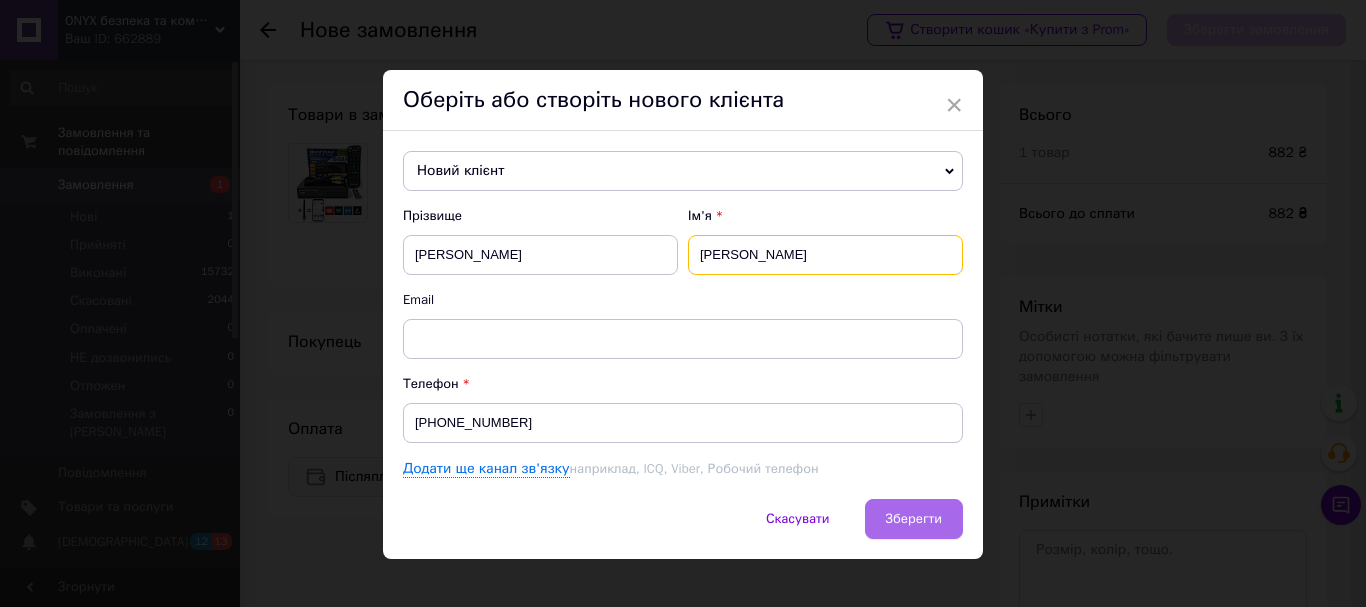 type on "[PERSON_NAME]" 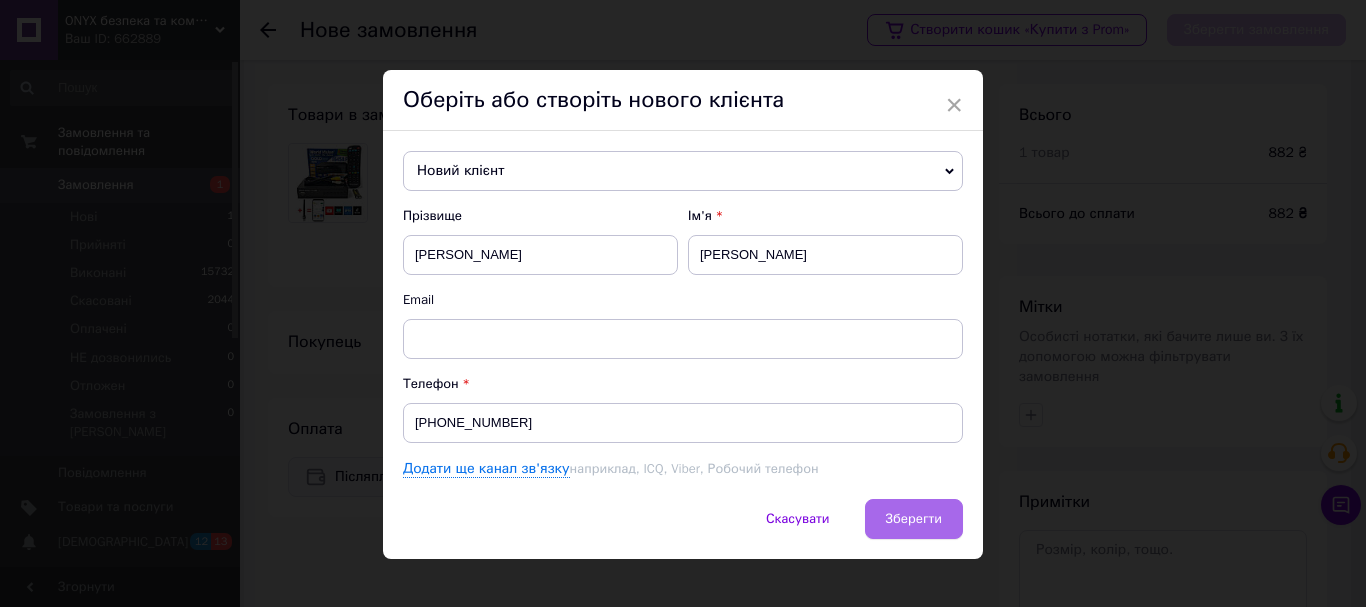 click on "Зберегти" at bounding box center [914, 519] 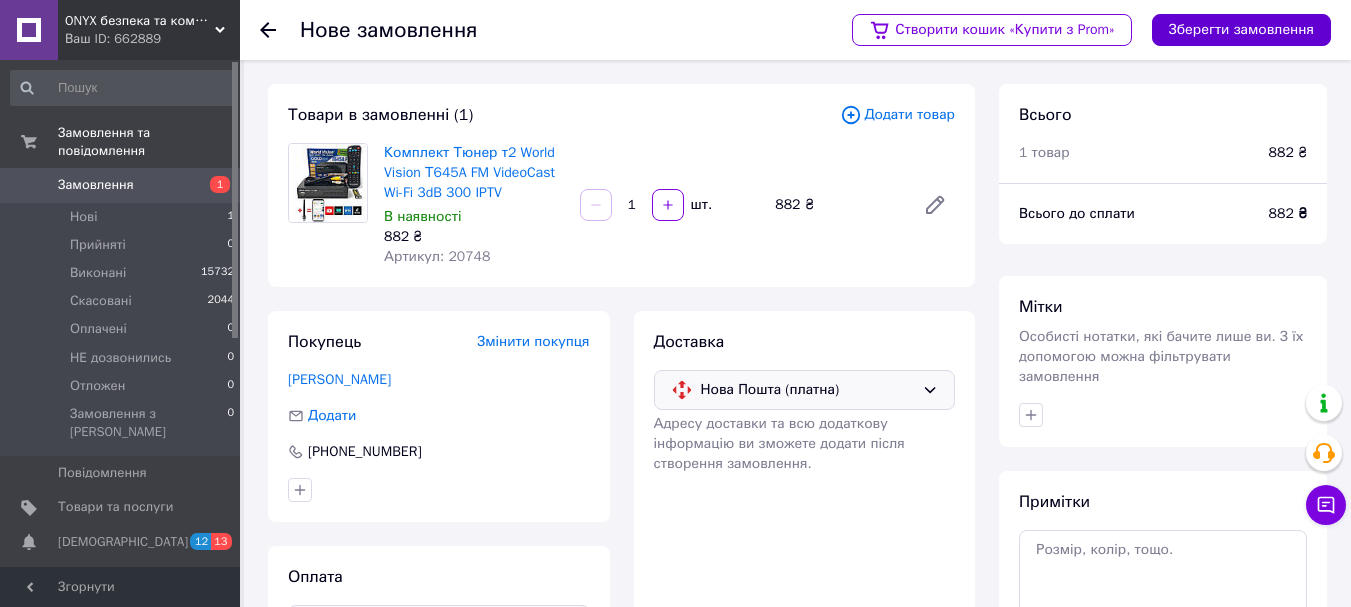 click on "Зберегти замовлення" at bounding box center (1241, 30) 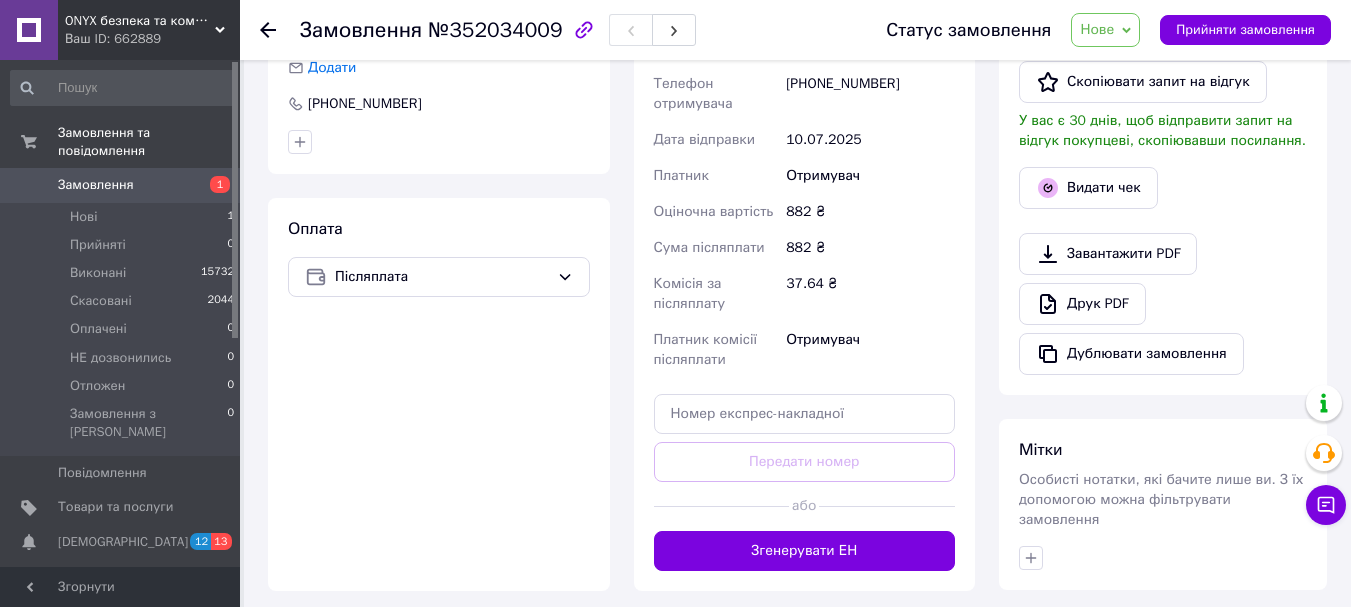 scroll, scrollTop: 500, scrollLeft: 0, axis: vertical 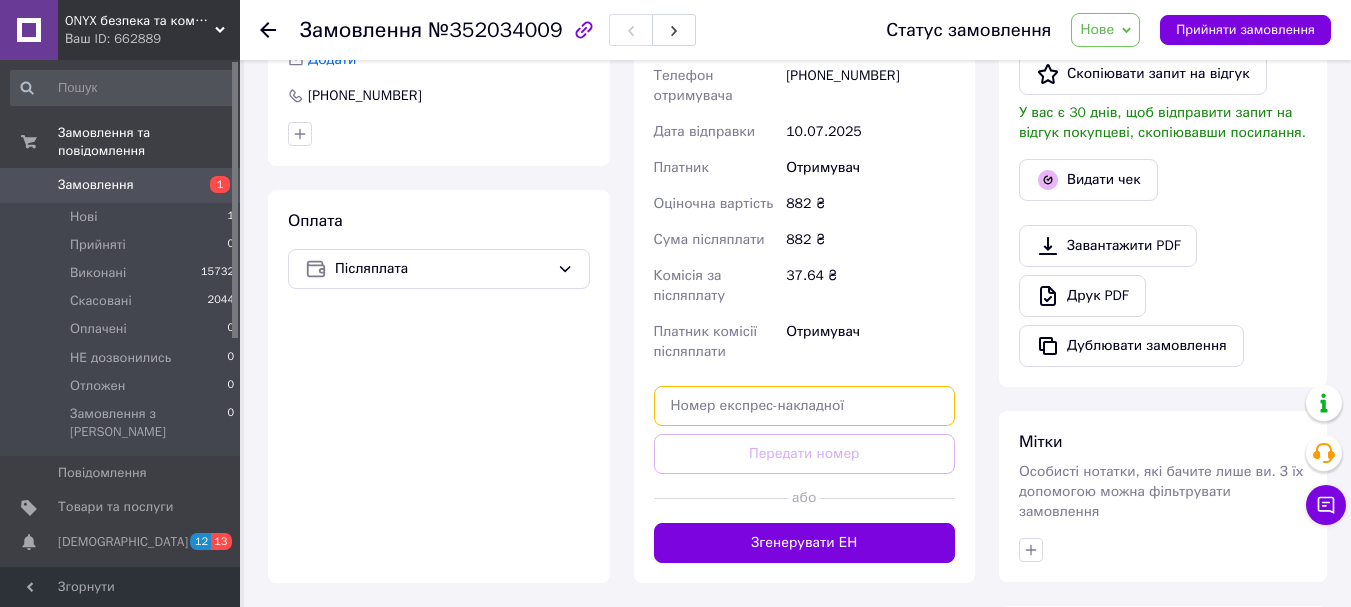click at bounding box center (805, 406) 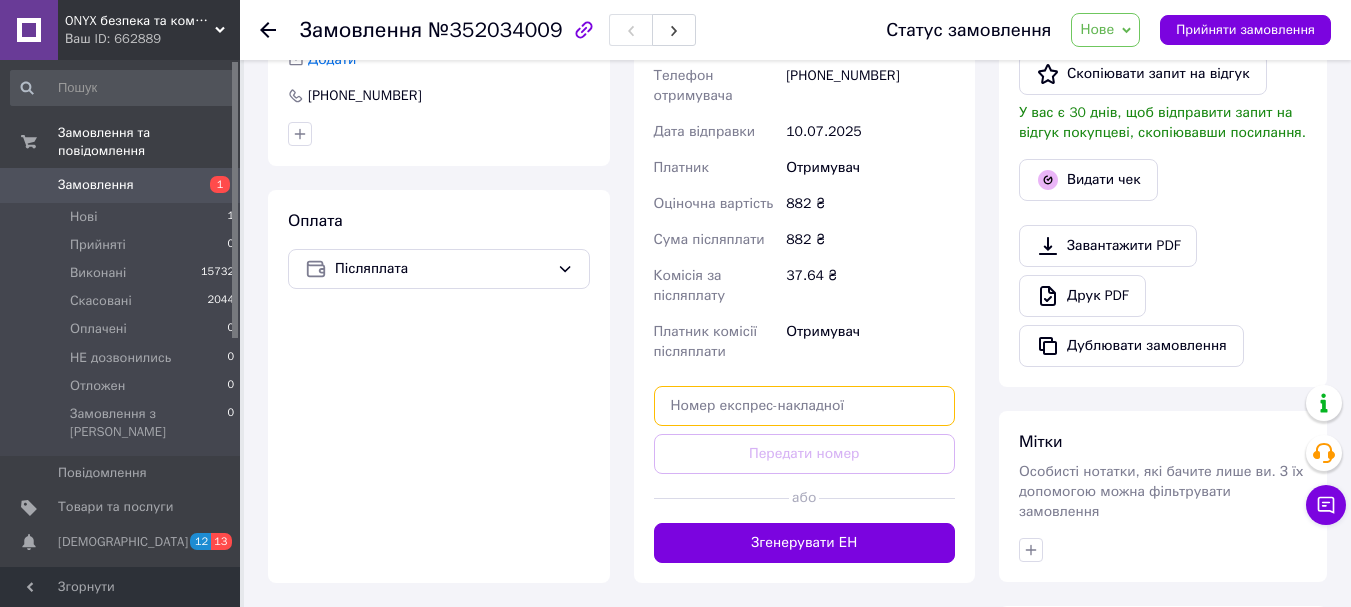paste on "20451202851184" 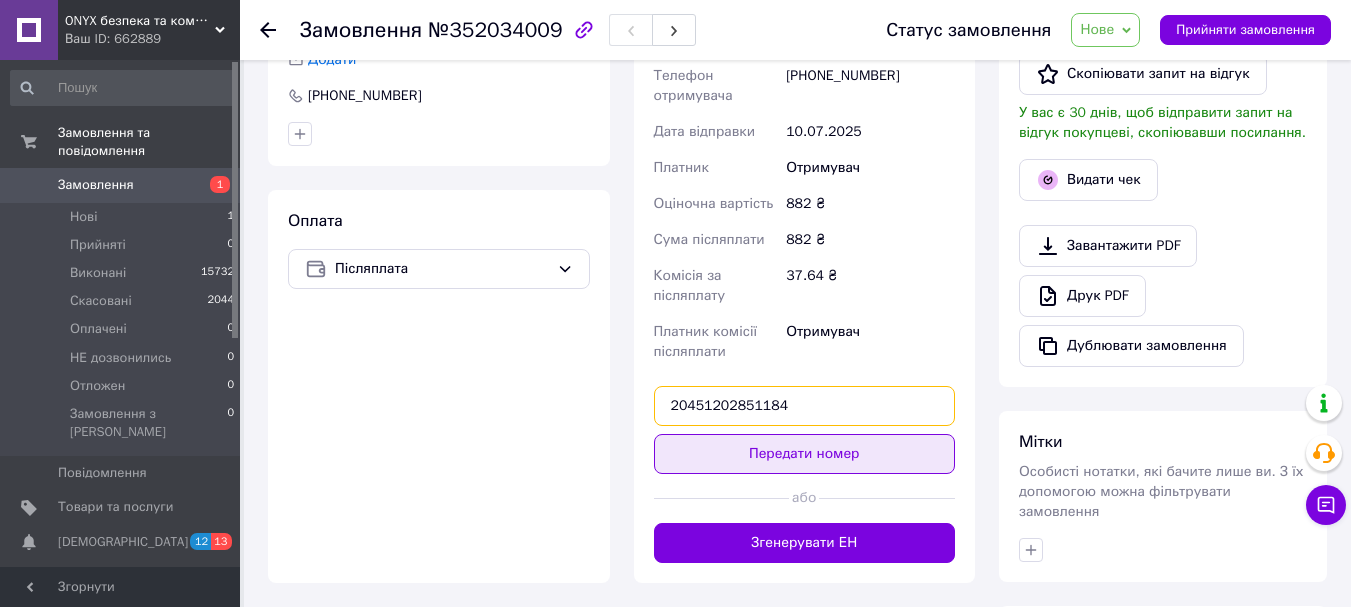 type on "20451202851184" 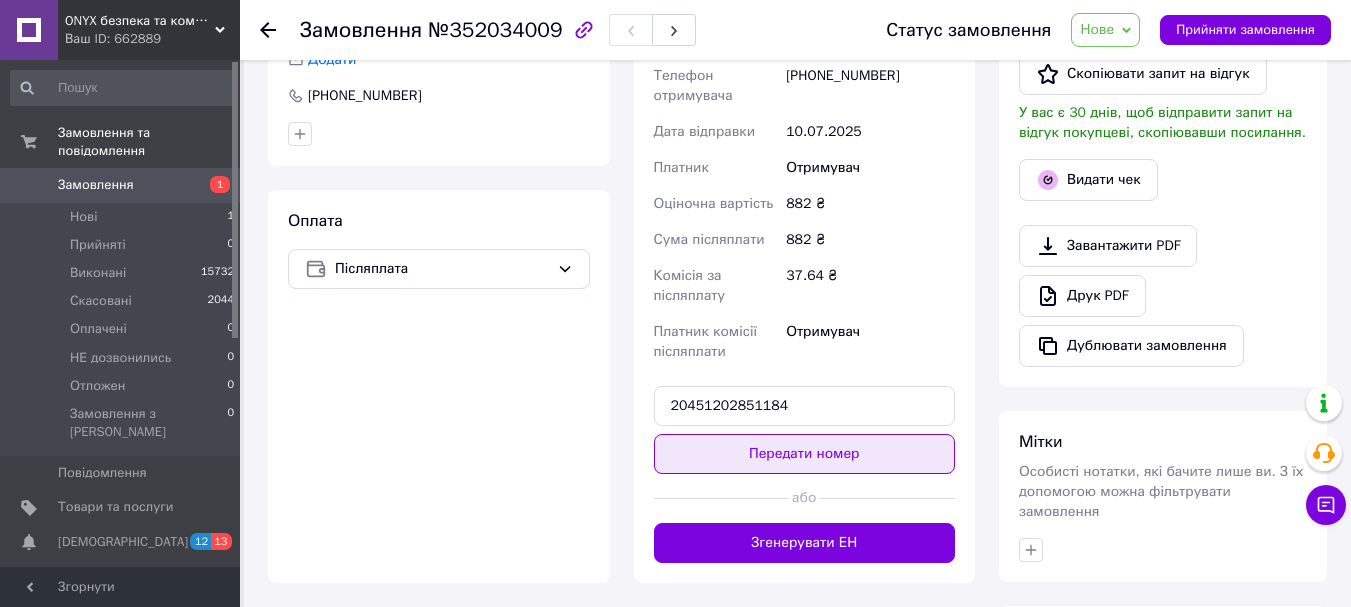 click on "Передати номер" at bounding box center (805, 454) 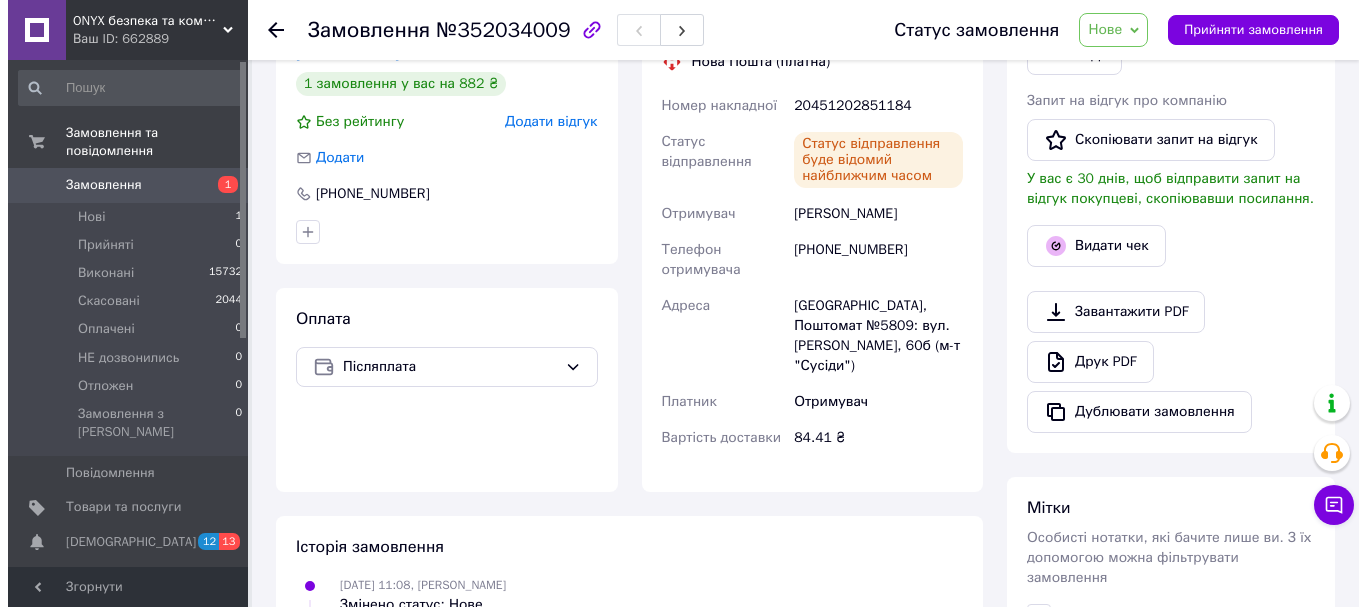 scroll, scrollTop: 332, scrollLeft: 0, axis: vertical 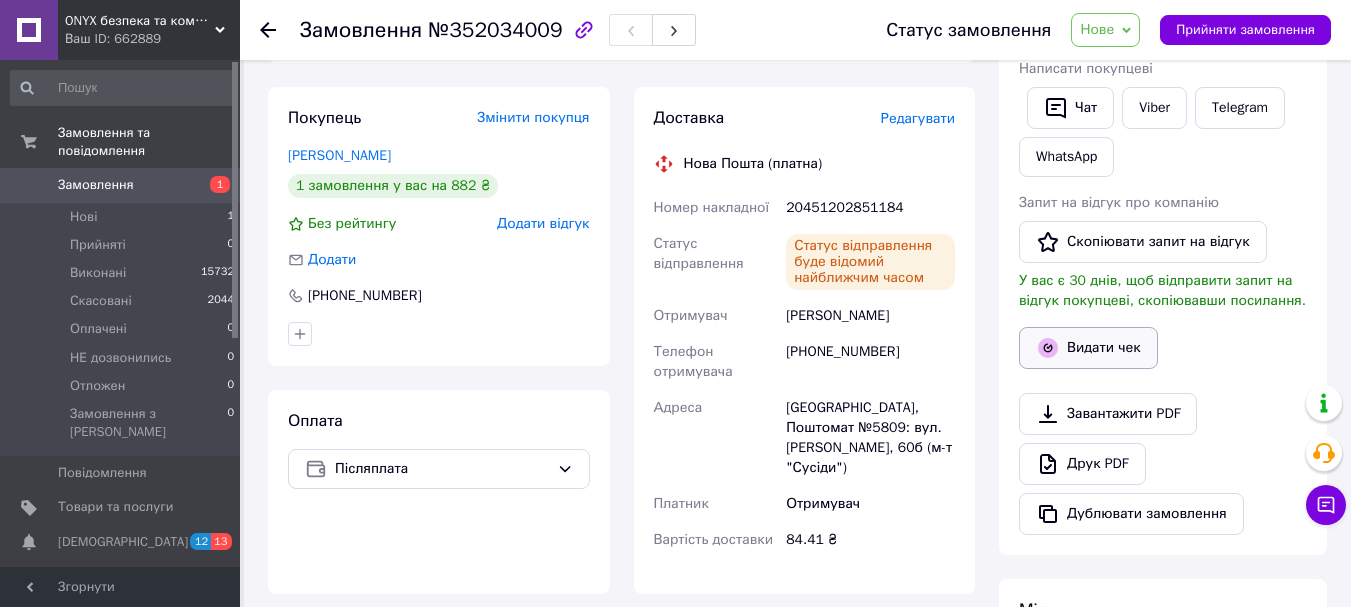 click on "Видати чек" at bounding box center (1088, 348) 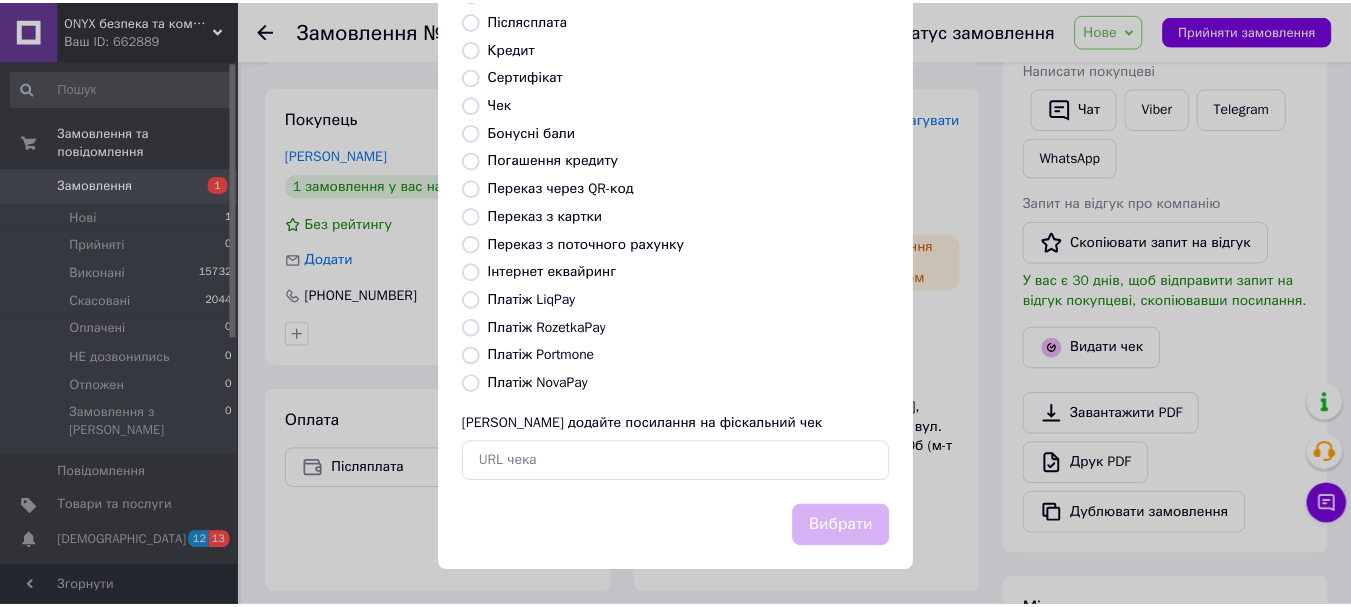 scroll, scrollTop: 252, scrollLeft: 0, axis: vertical 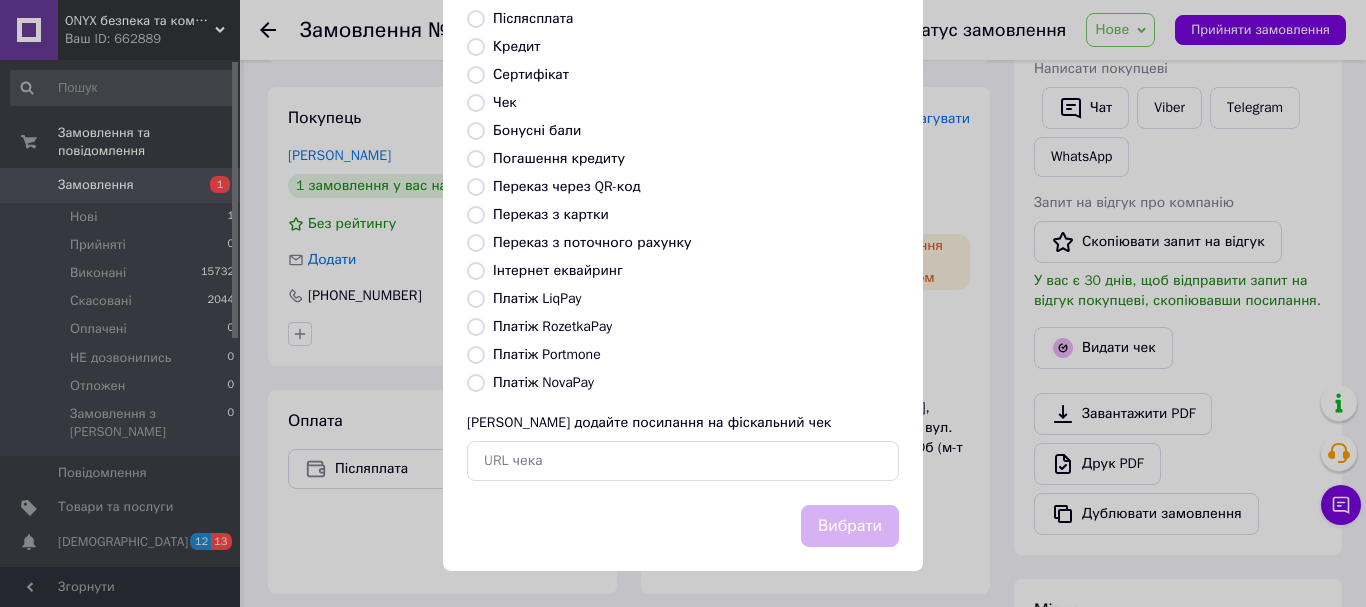 click on "Платіж NovaPay" at bounding box center (476, 383) 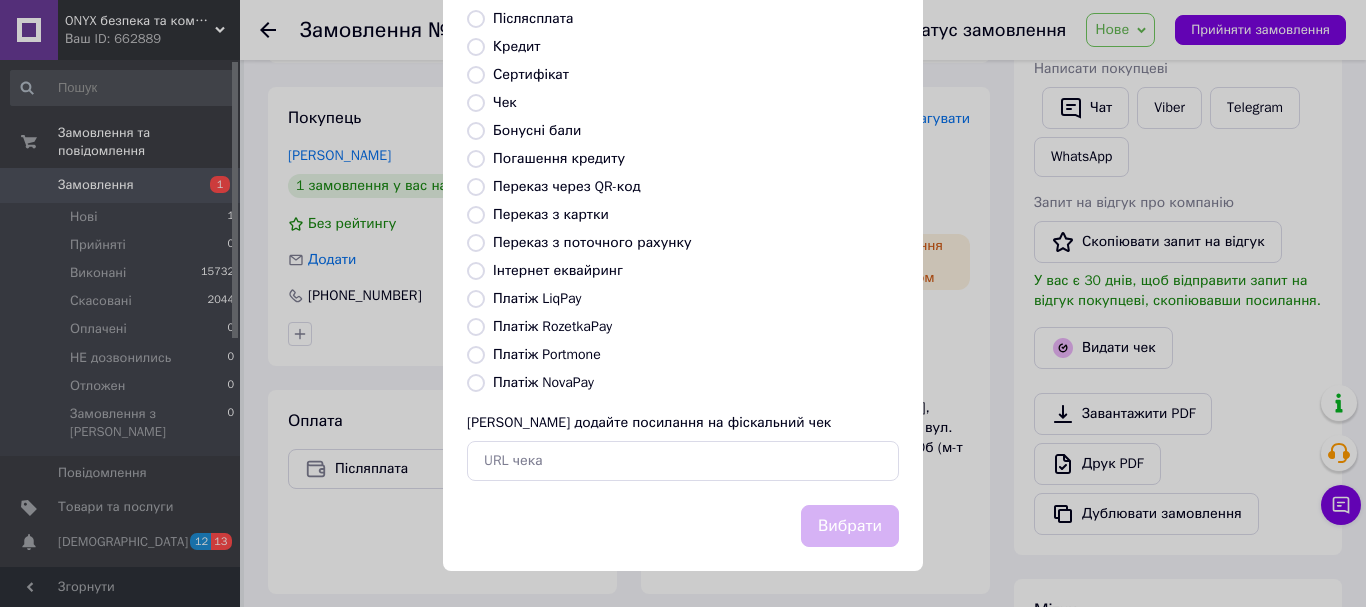 radio on "true" 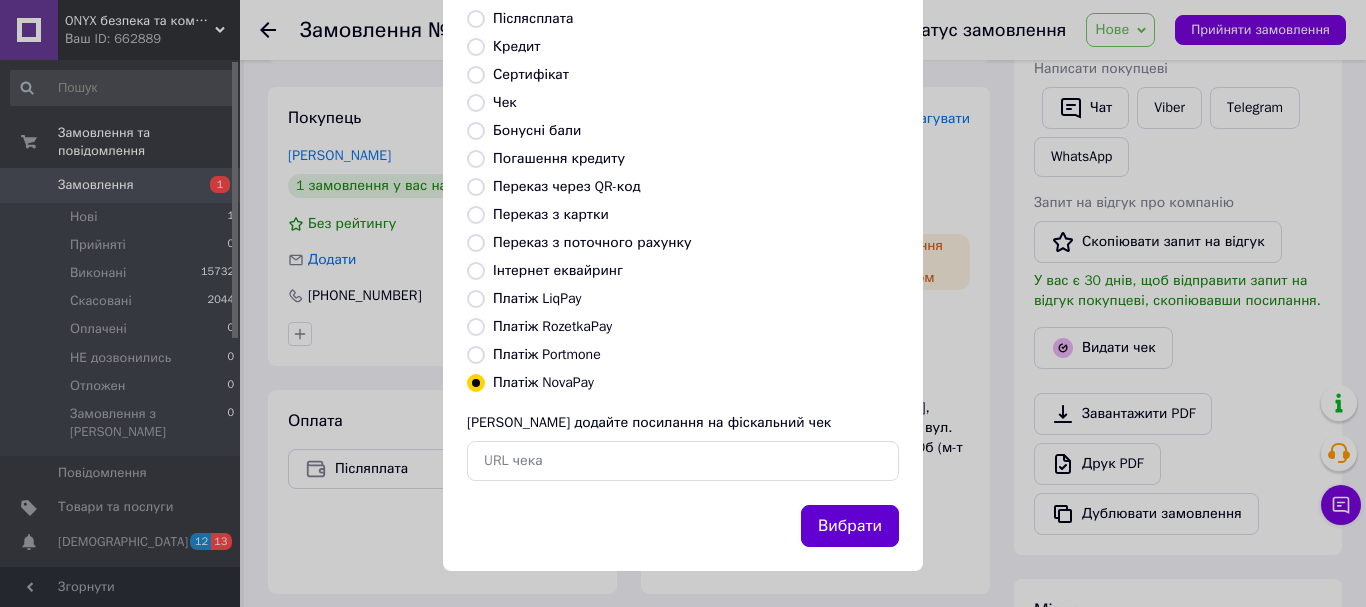 click on "Вибрати" at bounding box center (850, 526) 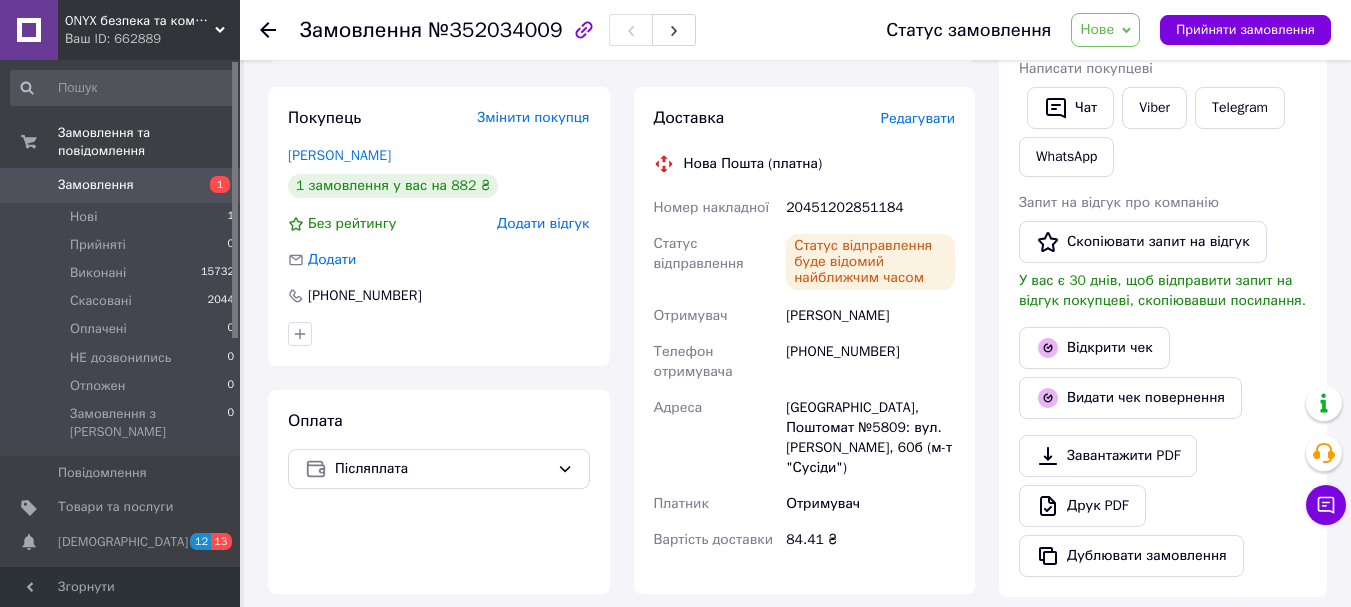 click on "Нове" at bounding box center [1105, 30] 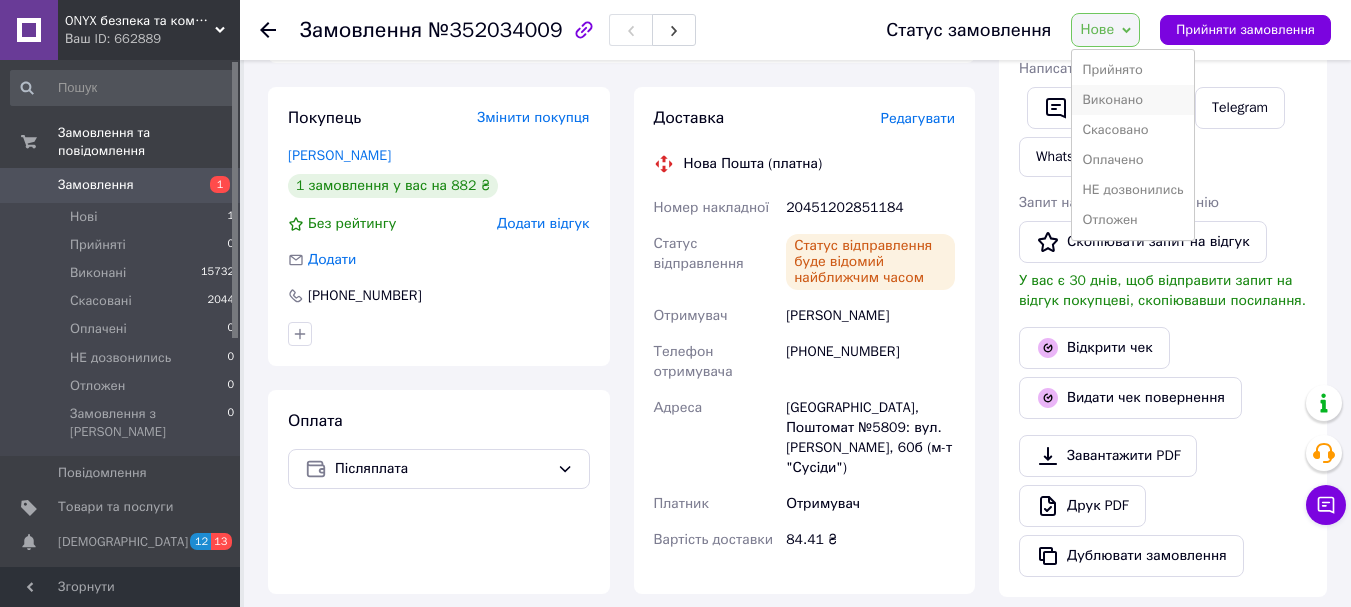 click on "Виконано" at bounding box center (1132, 100) 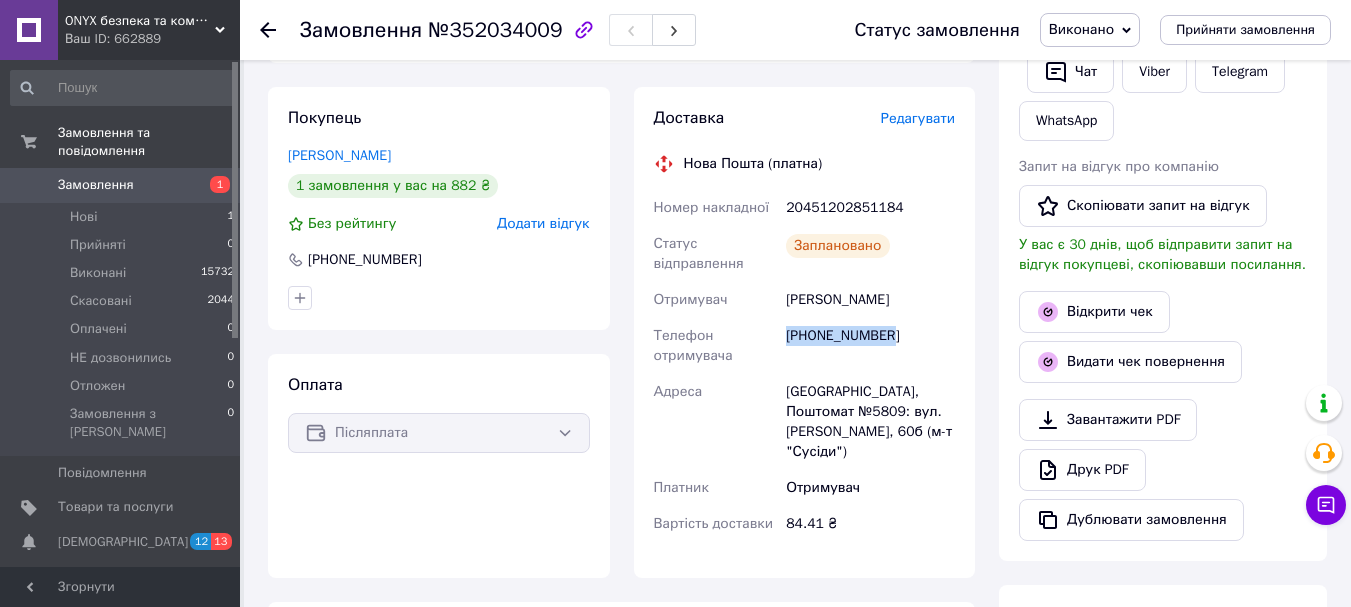 drag, startPoint x: 892, startPoint y: 339, endPoint x: 785, endPoint y: 337, distance: 107.01869 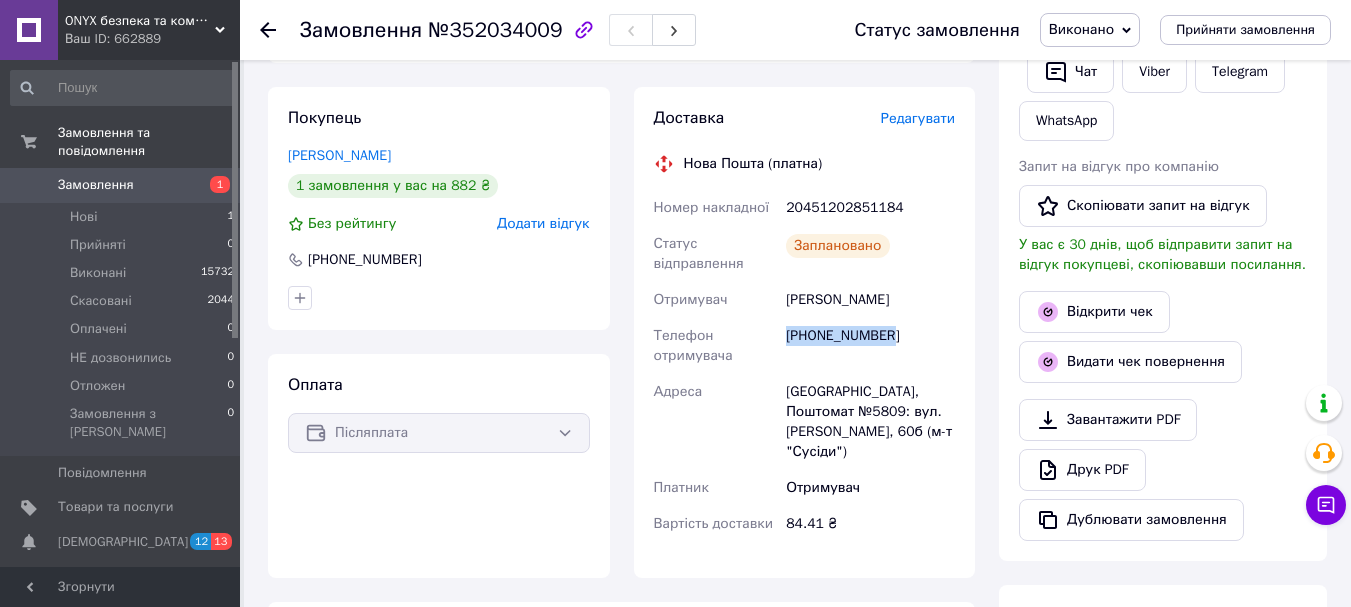 copy on "[PHONE_NUMBER]" 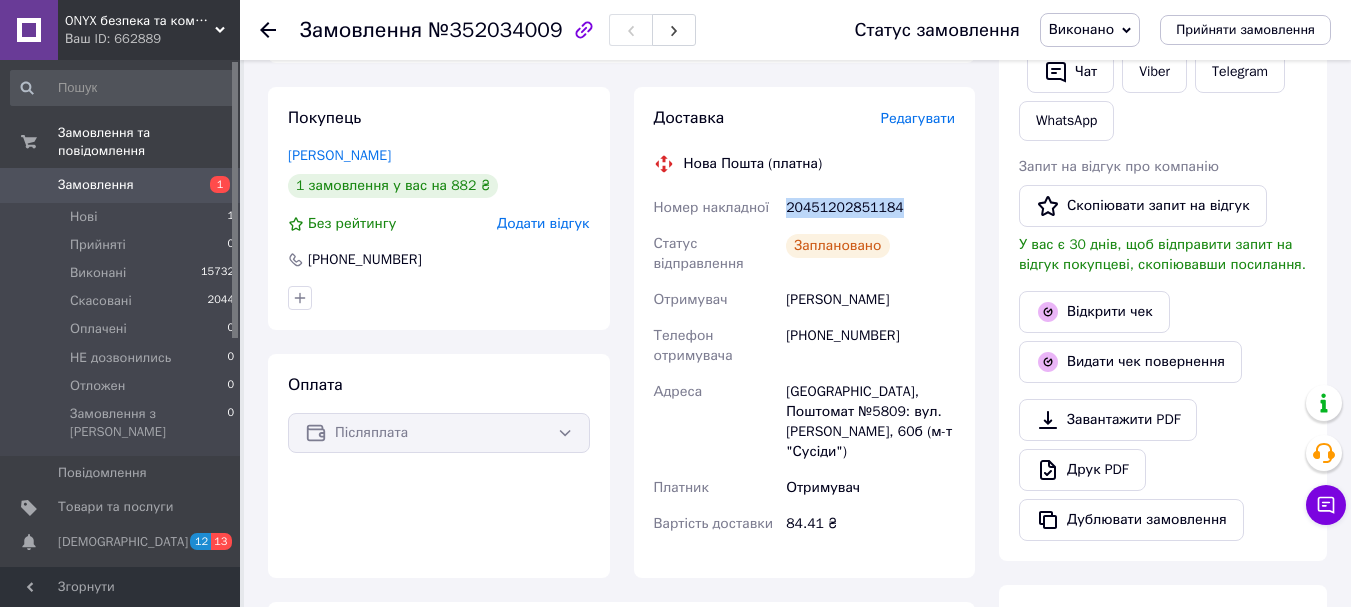 drag, startPoint x: 892, startPoint y: 211, endPoint x: 786, endPoint y: 209, distance: 106.01887 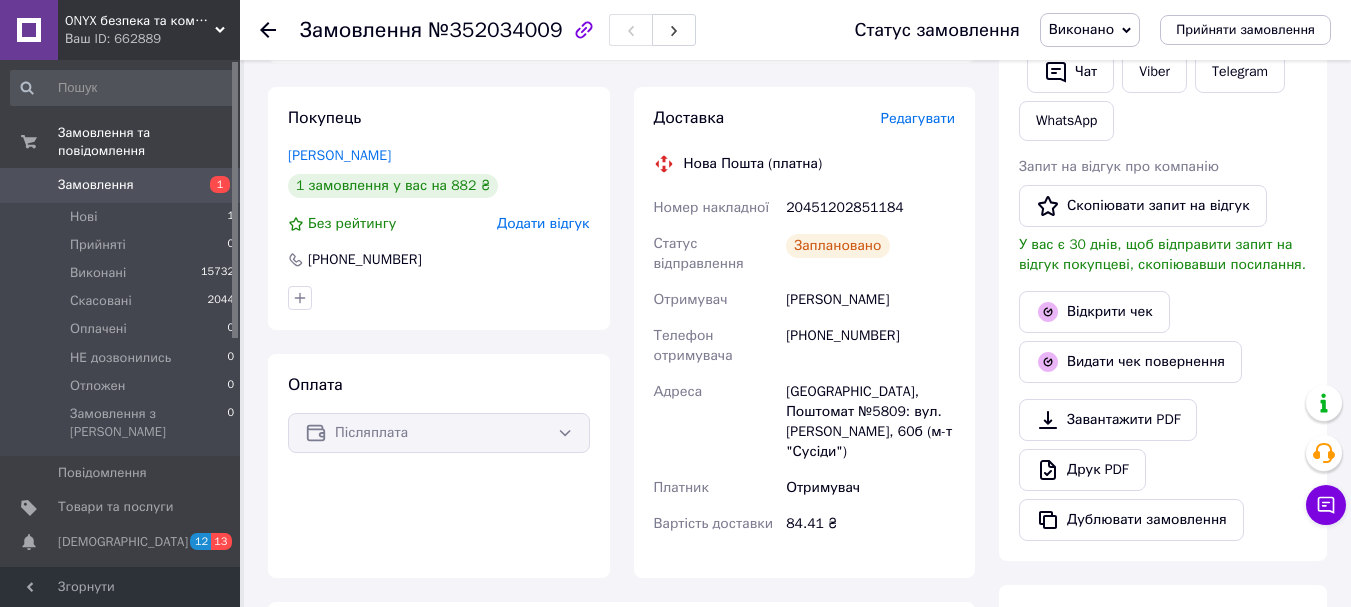 click 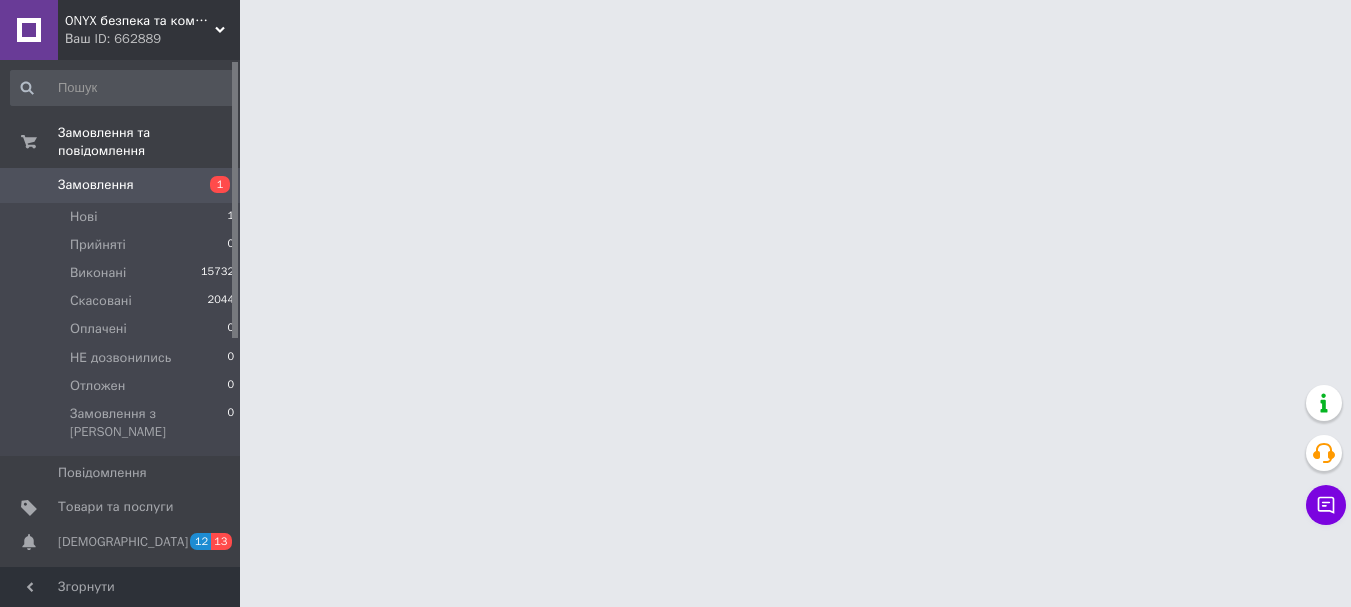 scroll, scrollTop: 0, scrollLeft: 0, axis: both 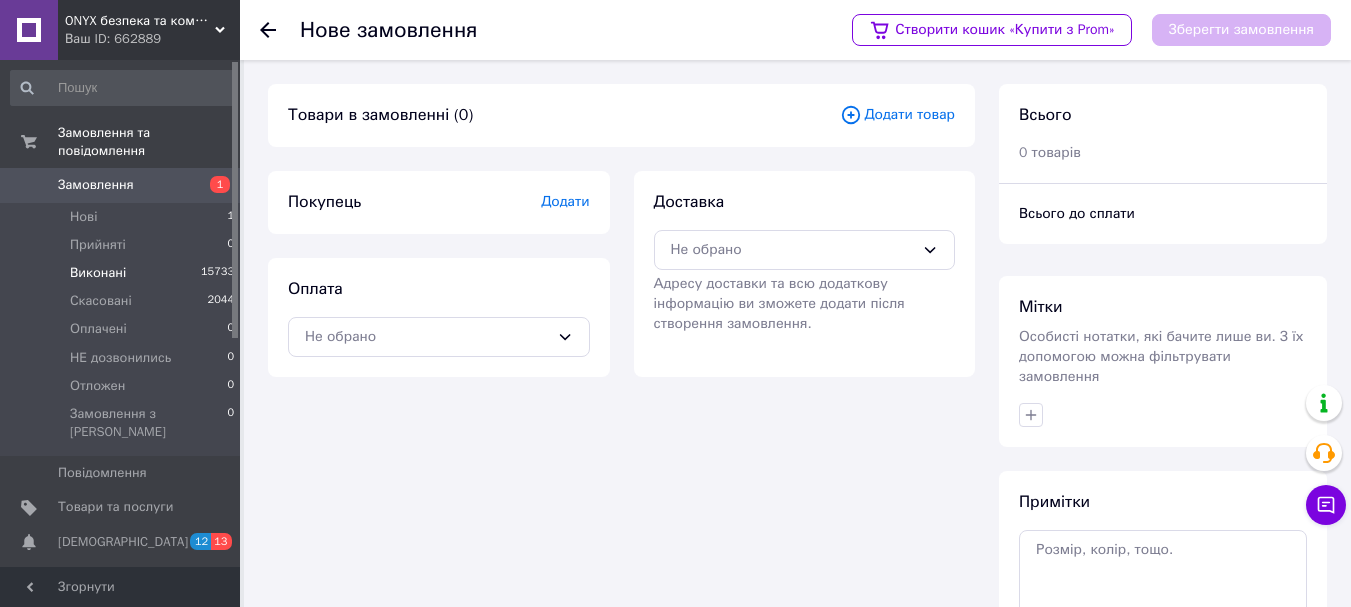 click on "Виконані" at bounding box center [98, 273] 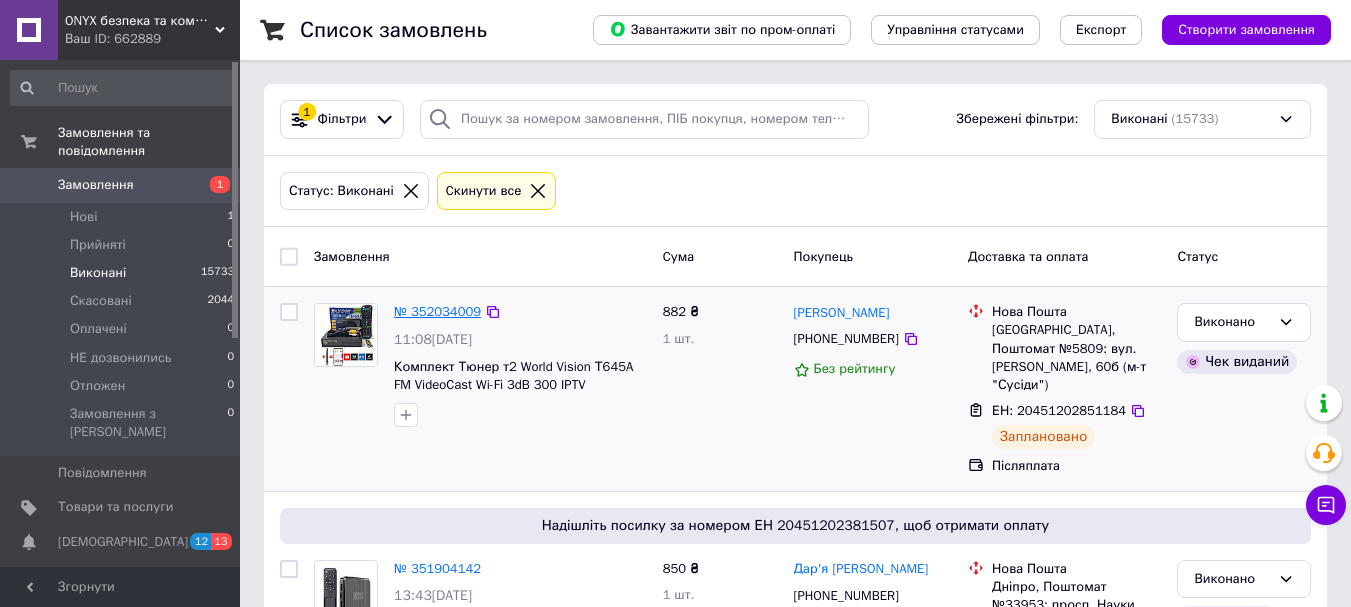 click on "№ 352034009" at bounding box center [437, 311] 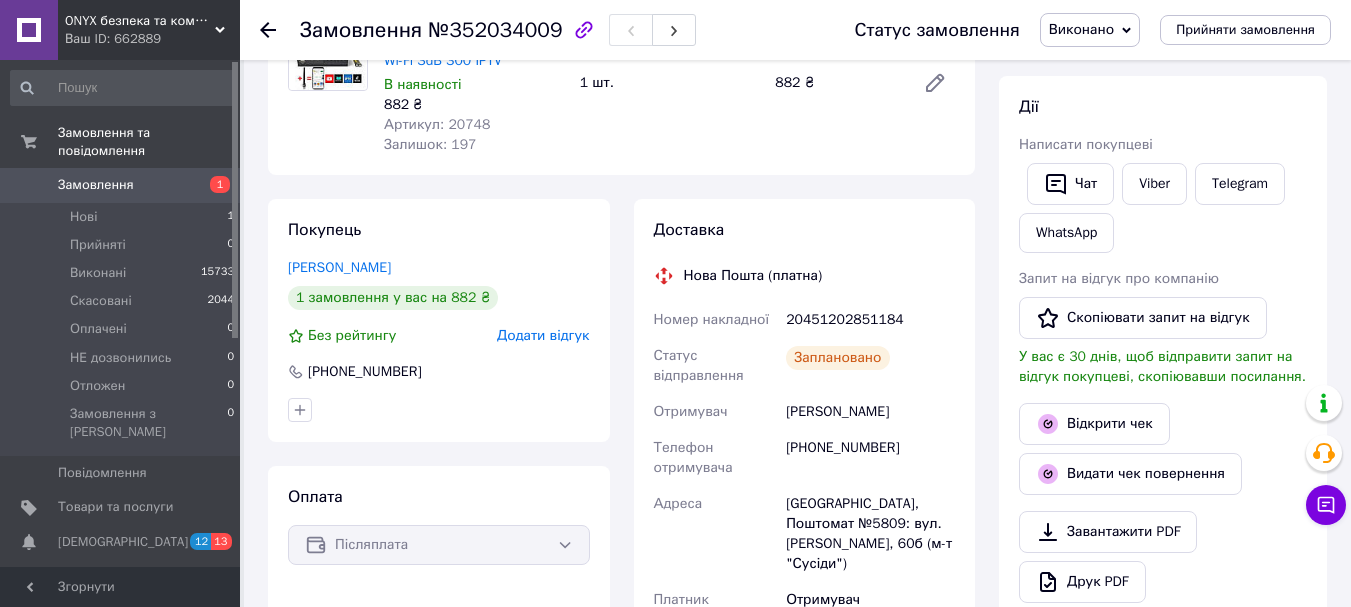 scroll, scrollTop: 300, scrollLeft: 0, axis: vertical 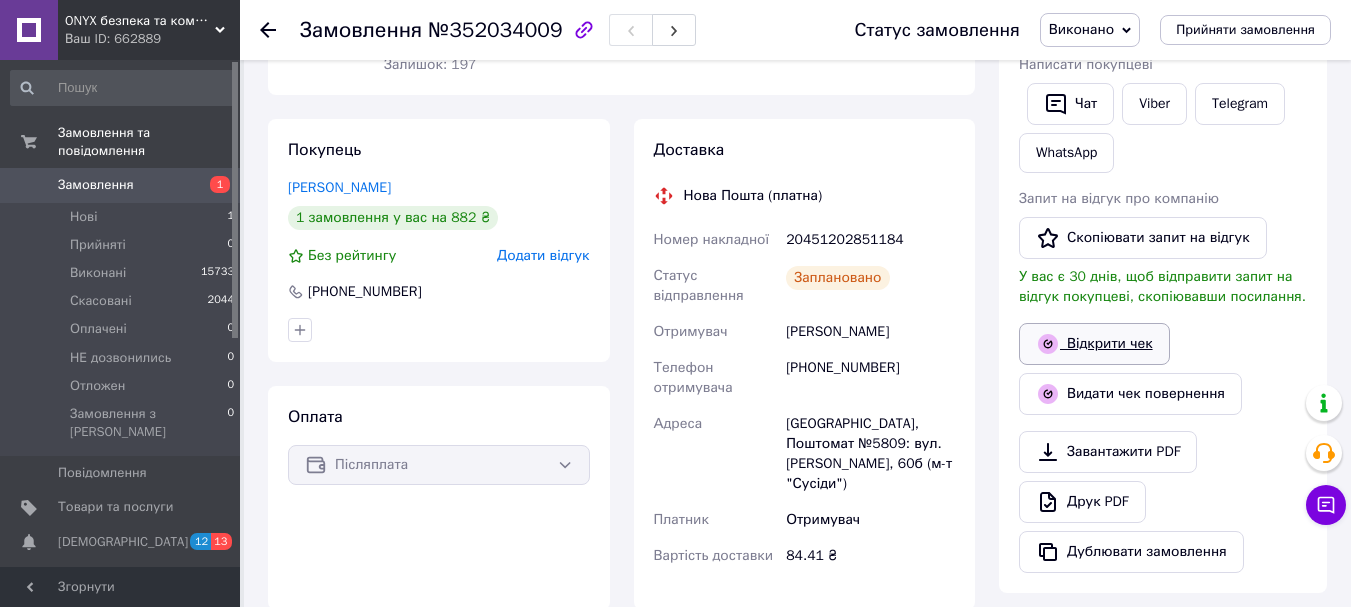 click on "Відкрити чек" at bounding box center (1094, 344) 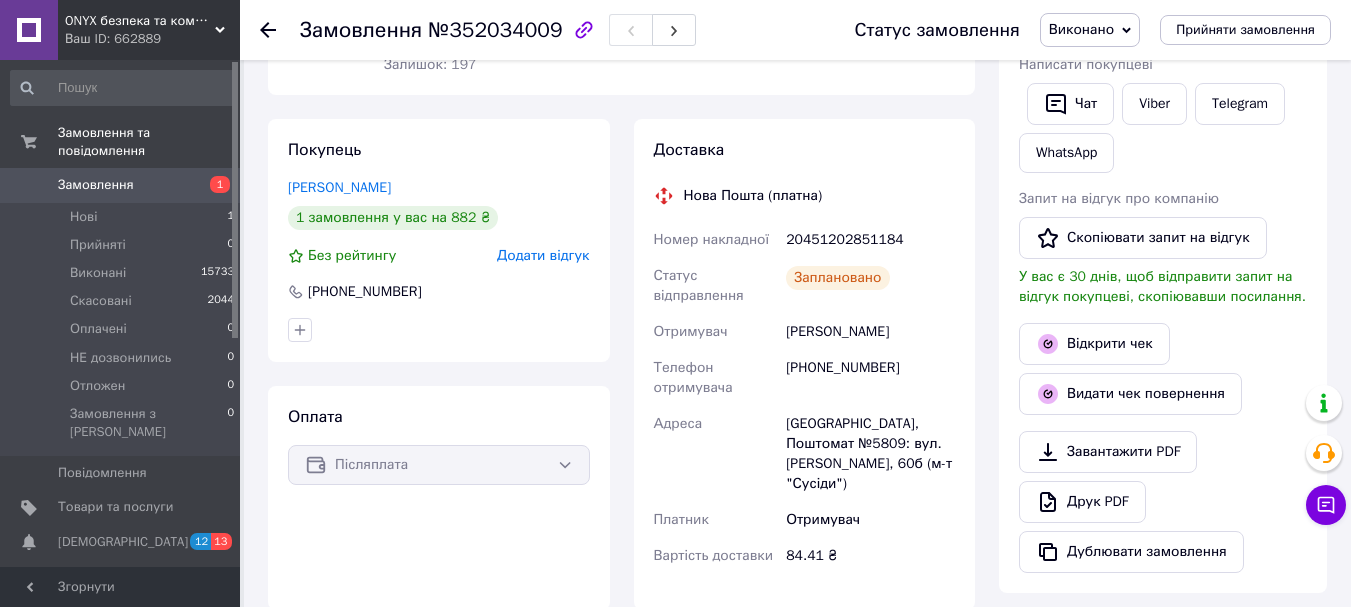 click 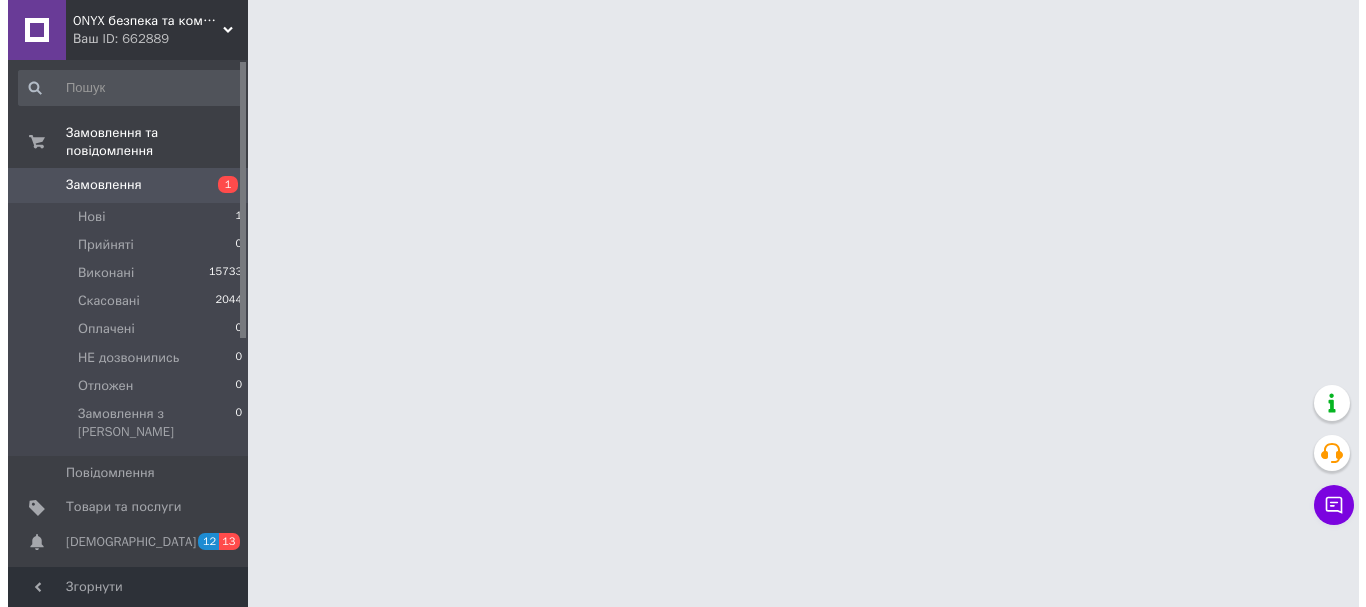 scroll, scrollTop: 0, scrollLeft: 0, axis: both 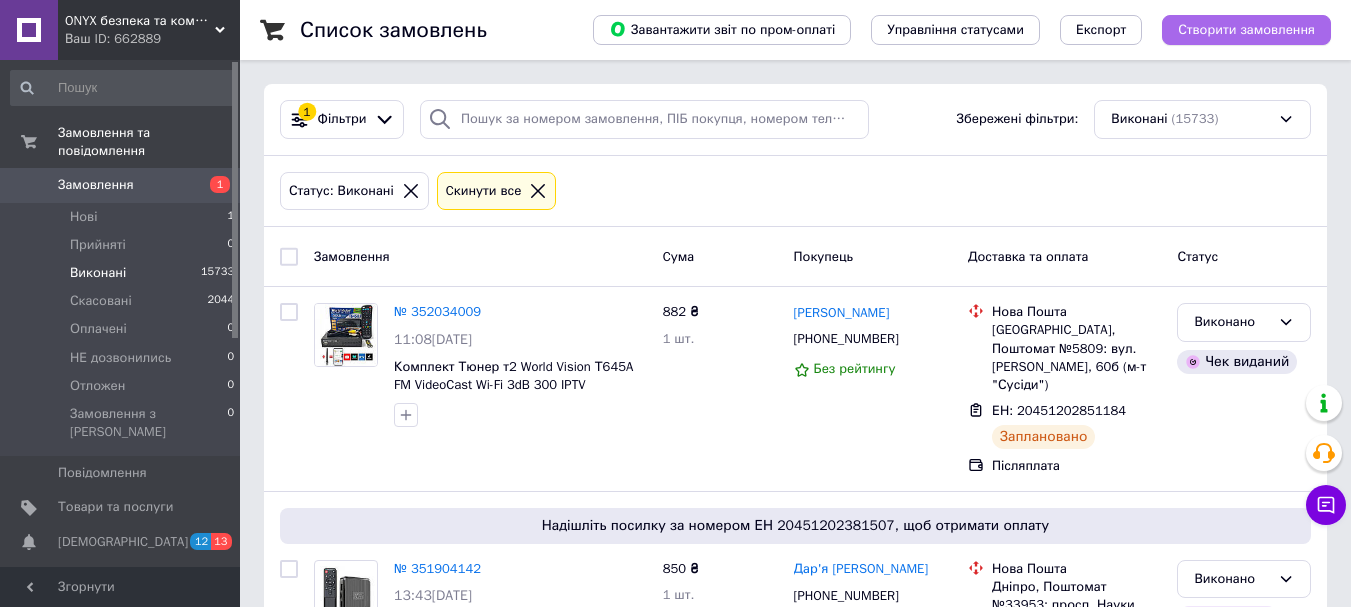 click on "Створити замовлення" at bounding box center (1246, 30) 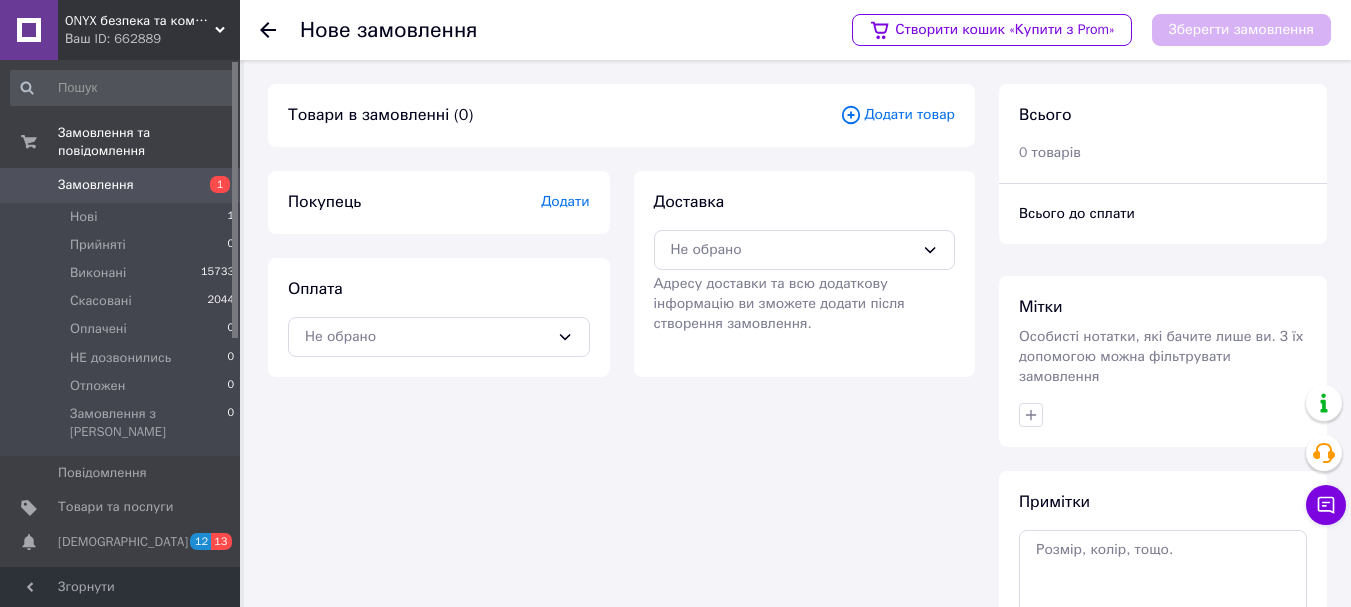 click on "Додати товар" at bounding box center (897, 115) 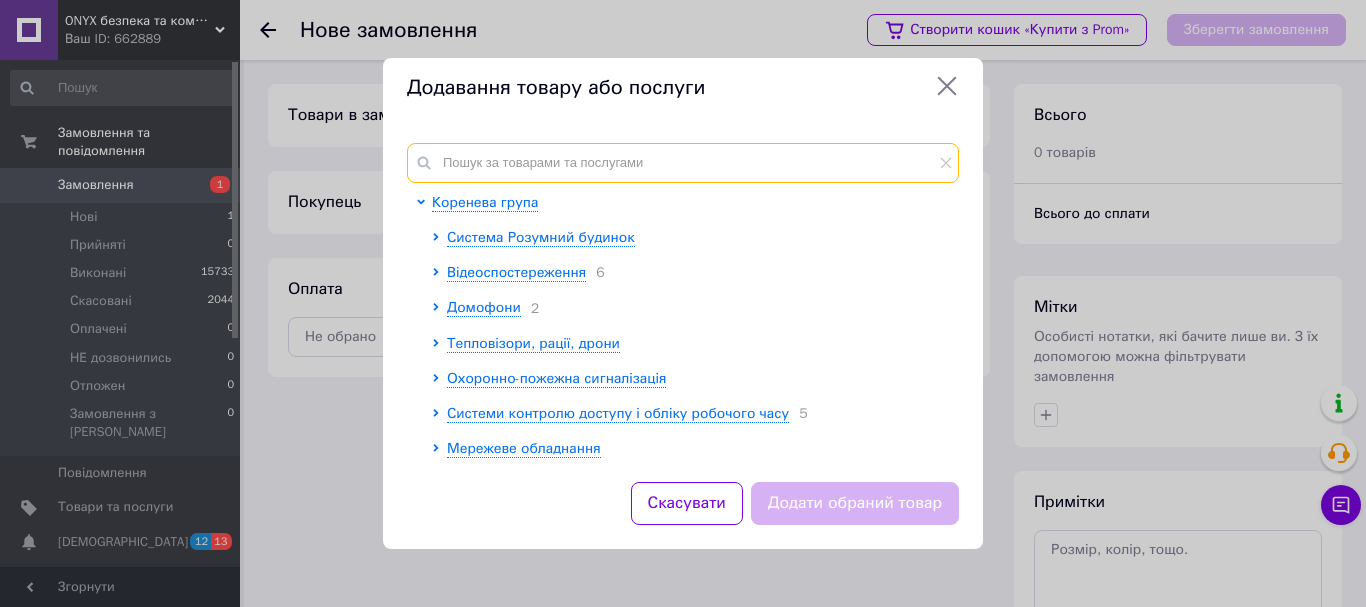 click at bounding box center (683, 163) 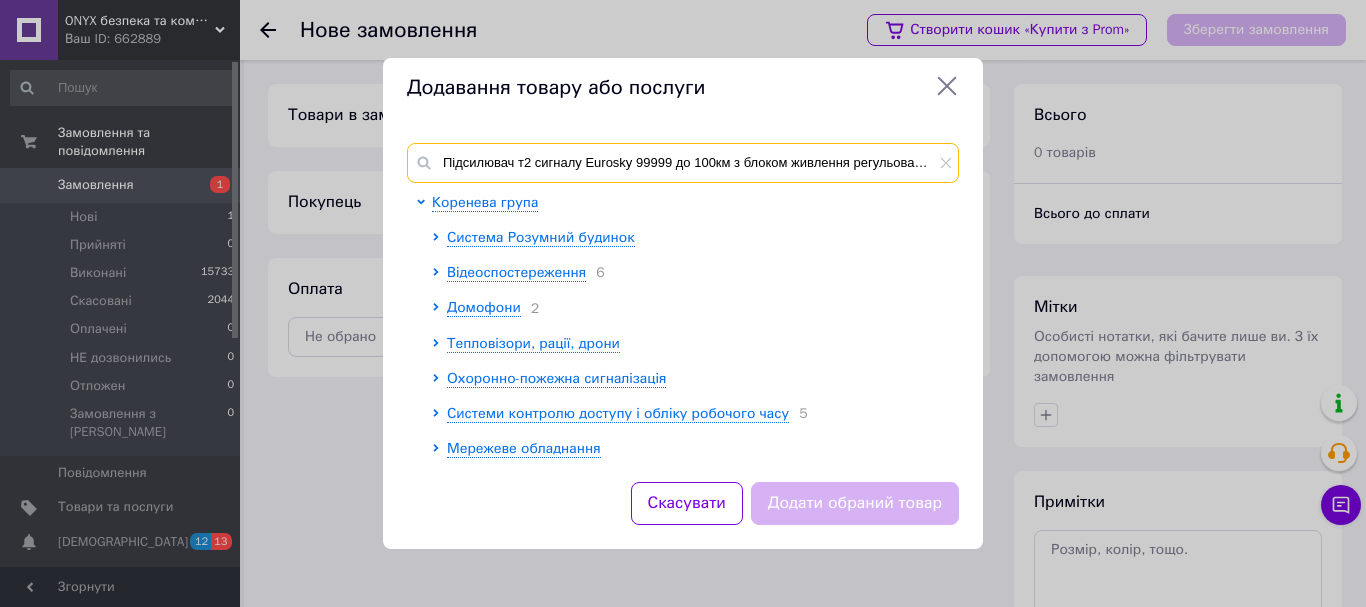 scroll, scrollTop: 0, scrollLeft: 4, axis: horizontal 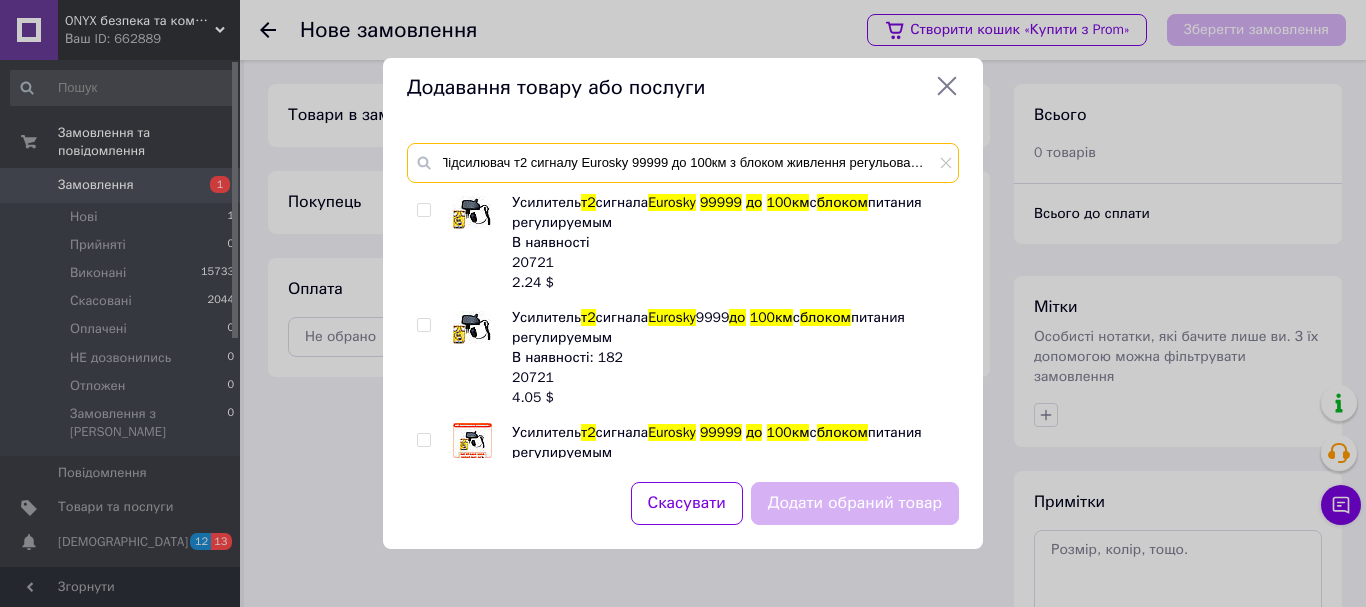type on "Підсилювач т2 сигналу Eurosky 99999 до 100км з блоком живлення регульованим" 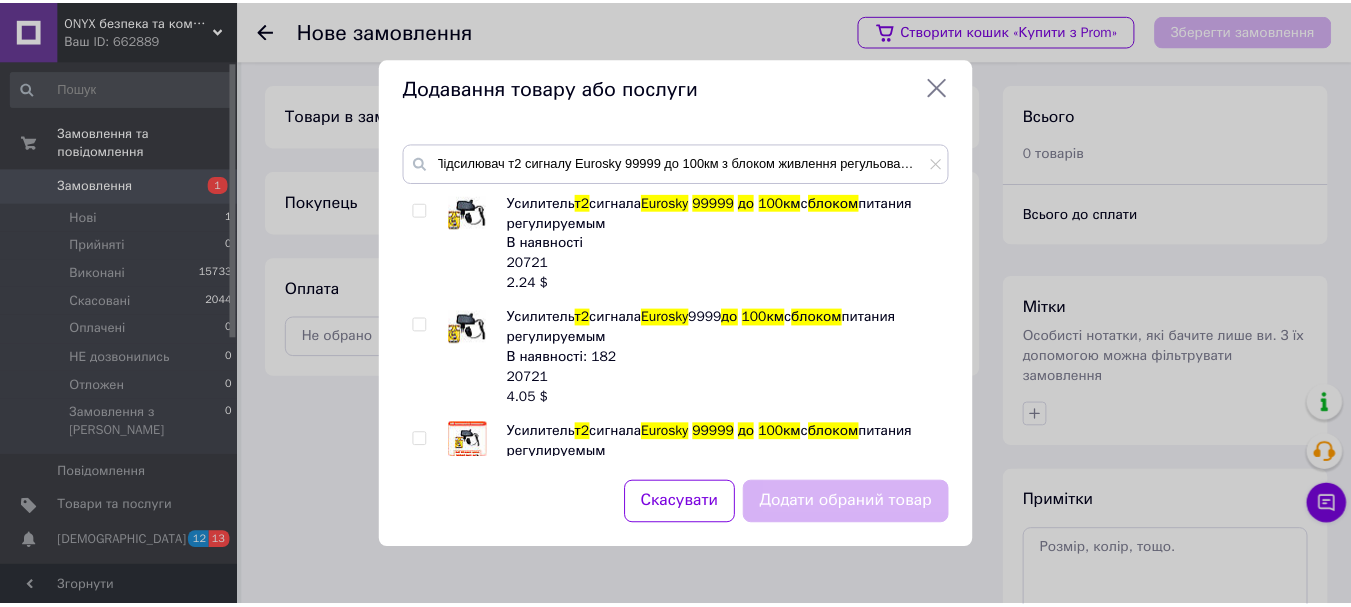 scroll, scrollTop: 0, scrollLeft: 0, axis: both 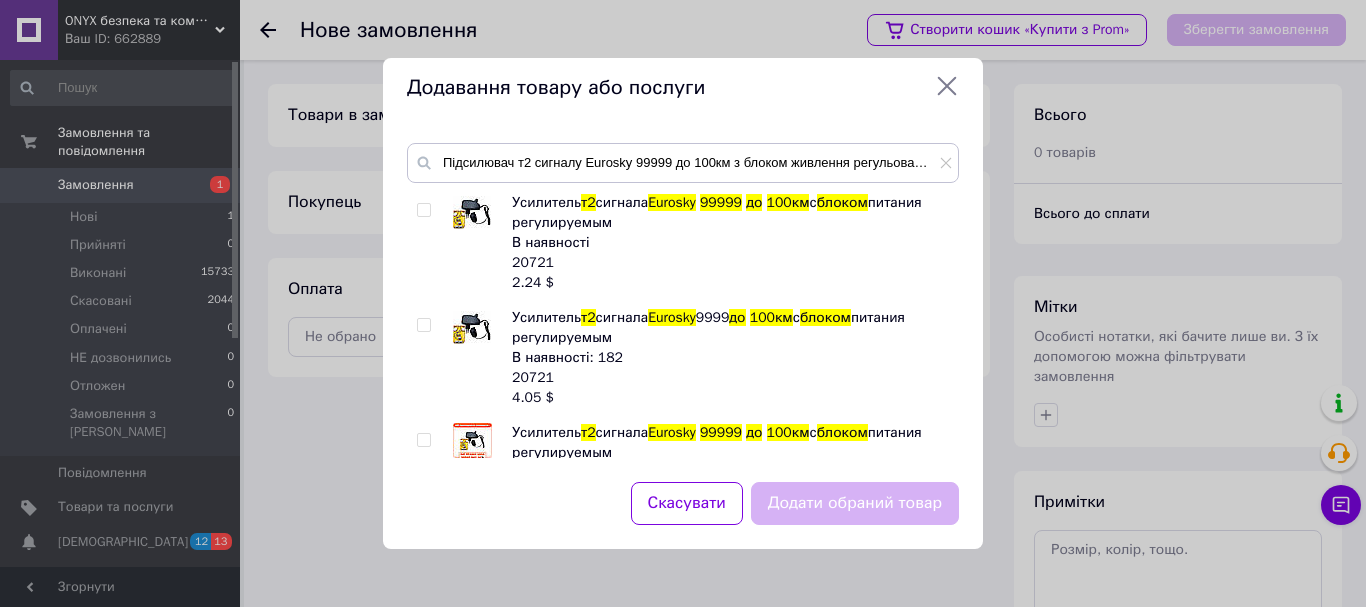 click at bounding box center (423, 325) 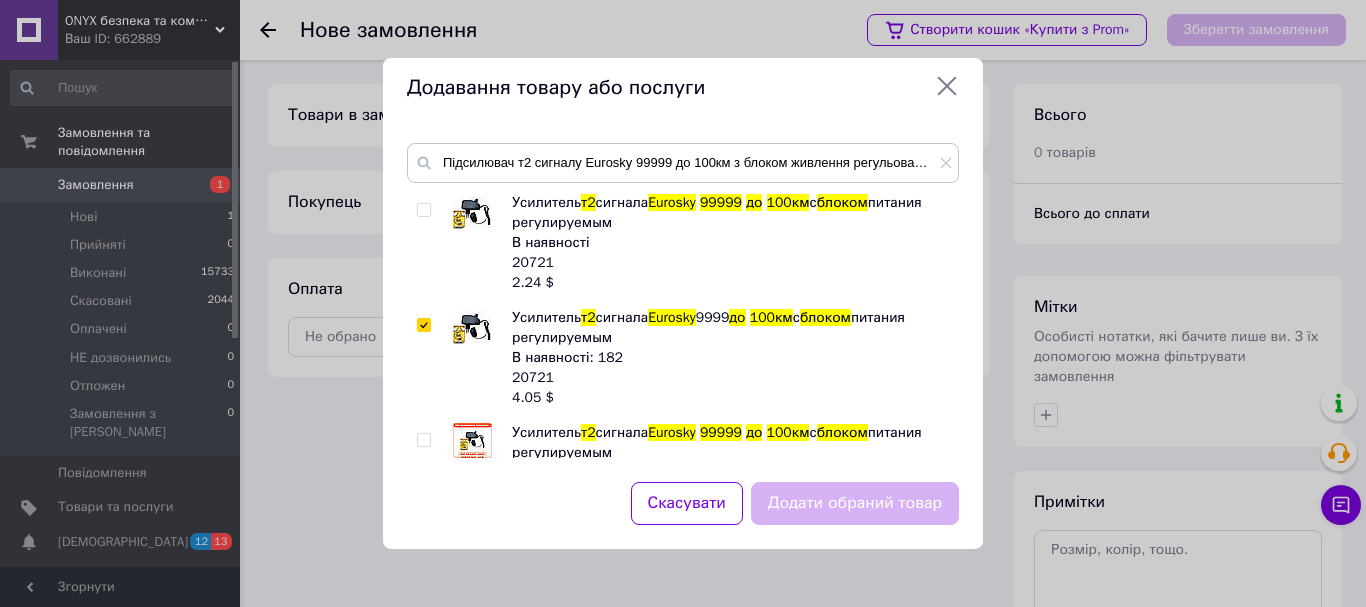 checkbox on "true" 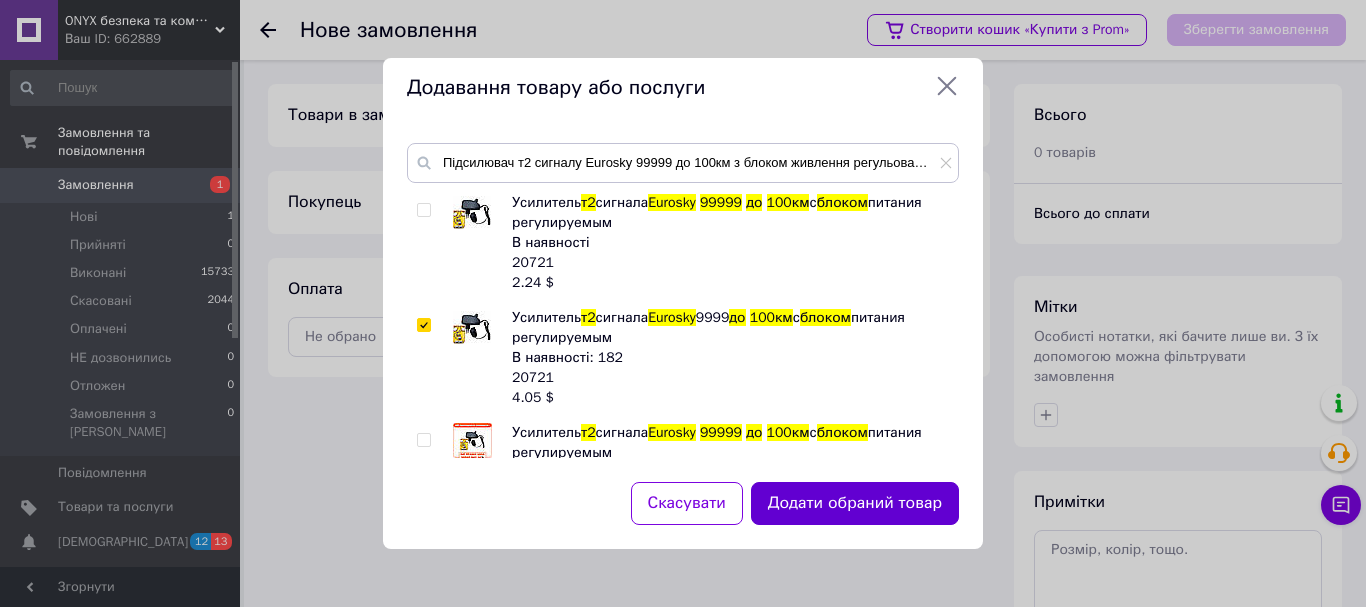click on "Додати обраний товар" at bounding box center (855, 503) 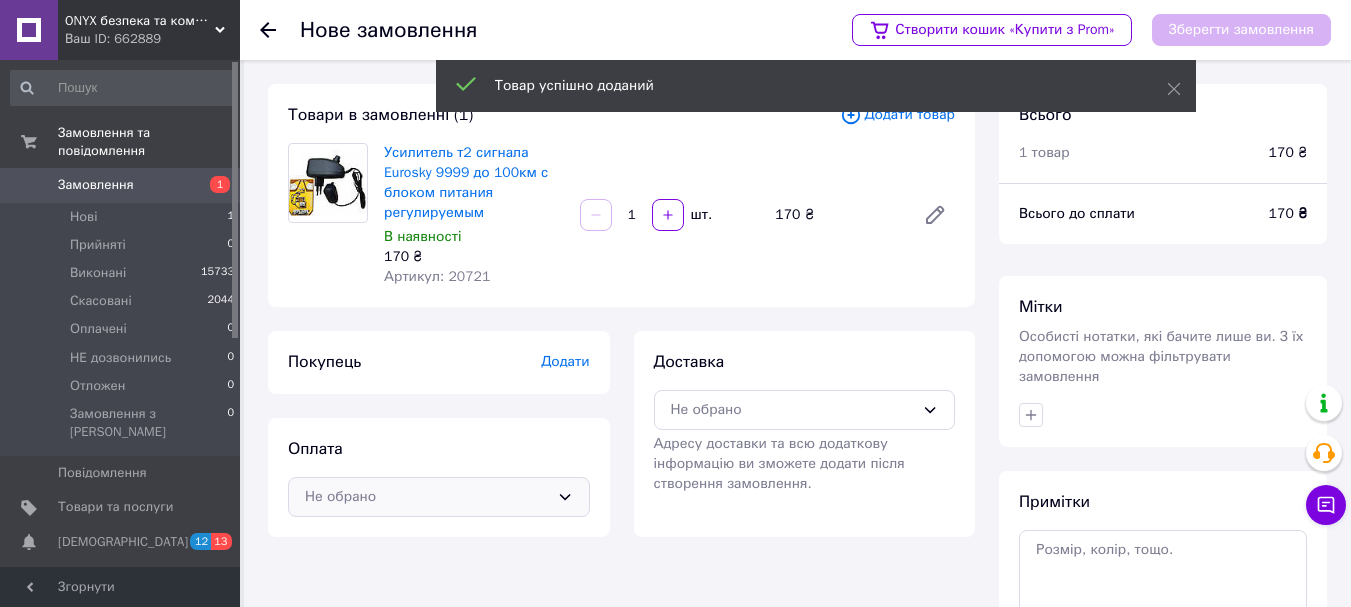 click on "Не обрано" at bounding box center [427, 497] 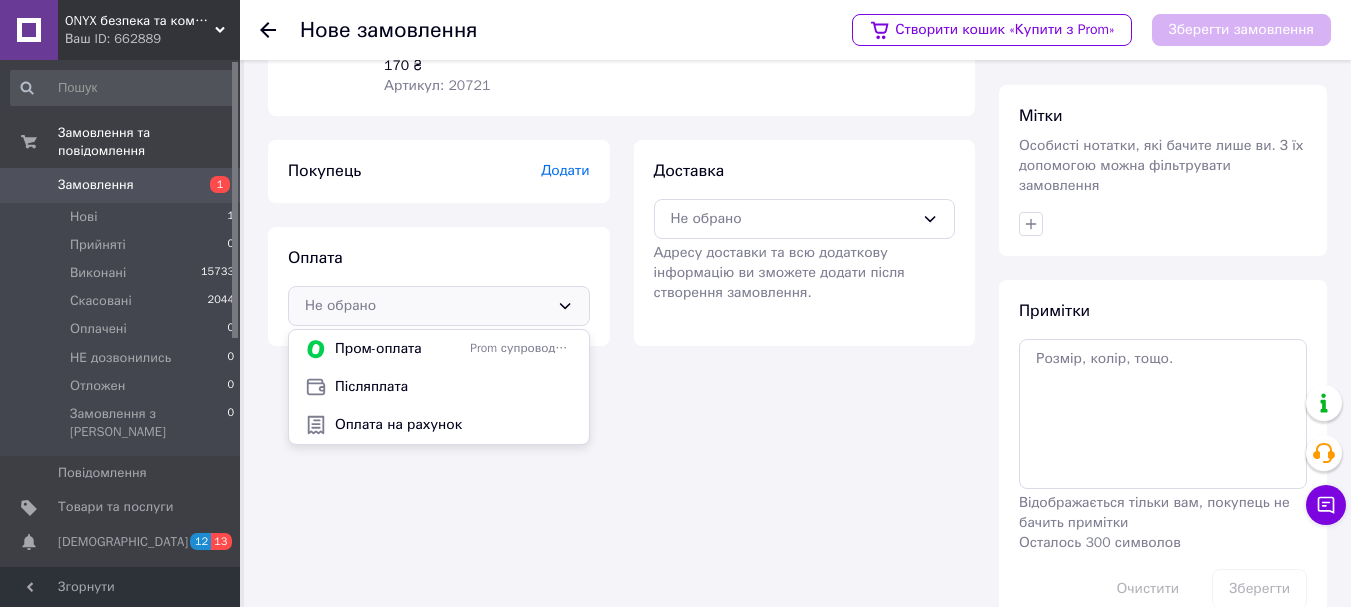 scroll, scrollTop: 200, scrollLeft: 0, axis: vertical 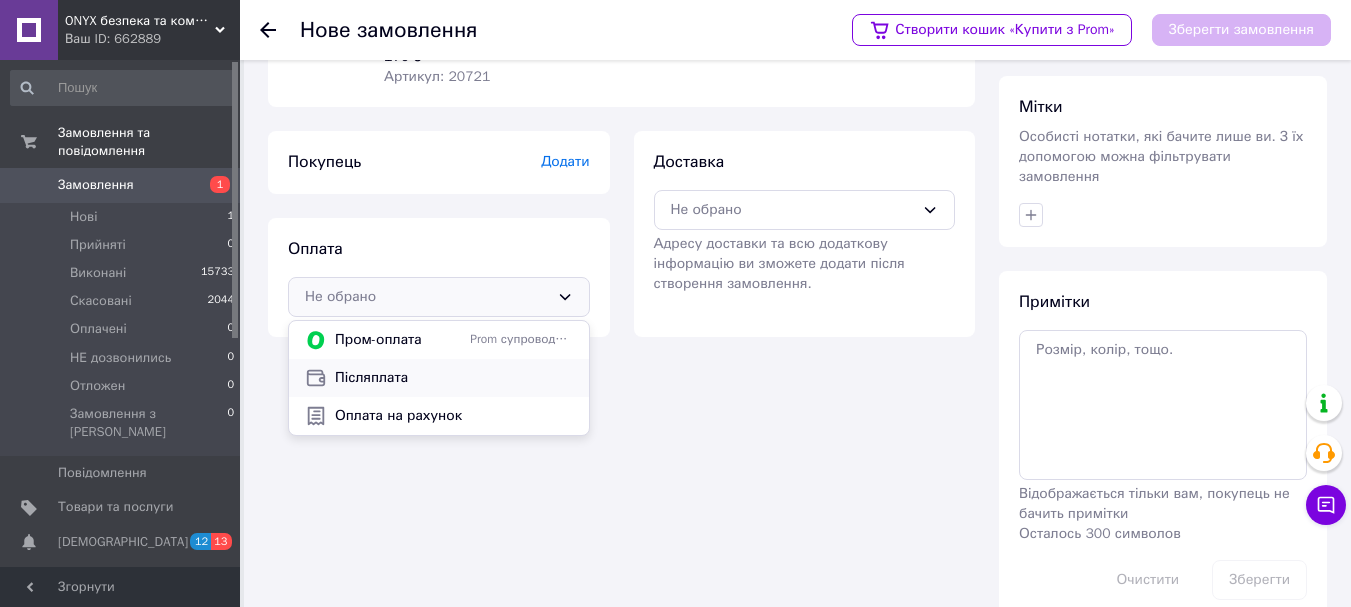 click on "Післяплата" at bounding box center [454, 378] 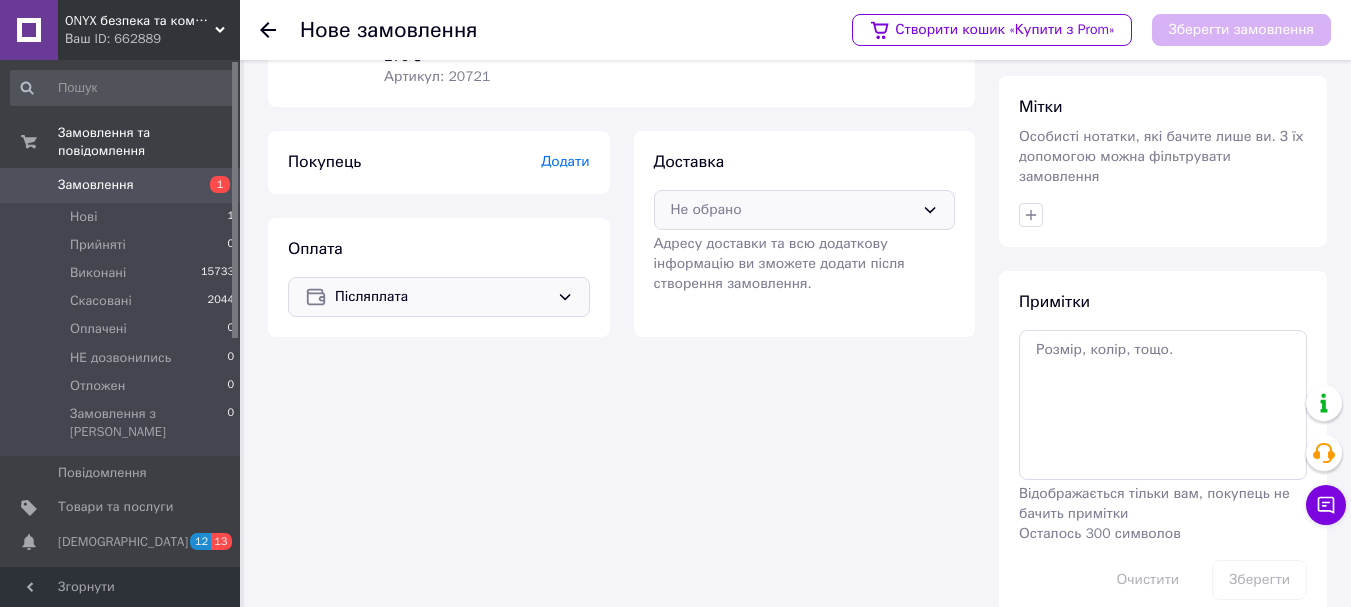click on "Не обрано" at bounding box center [805, 210] 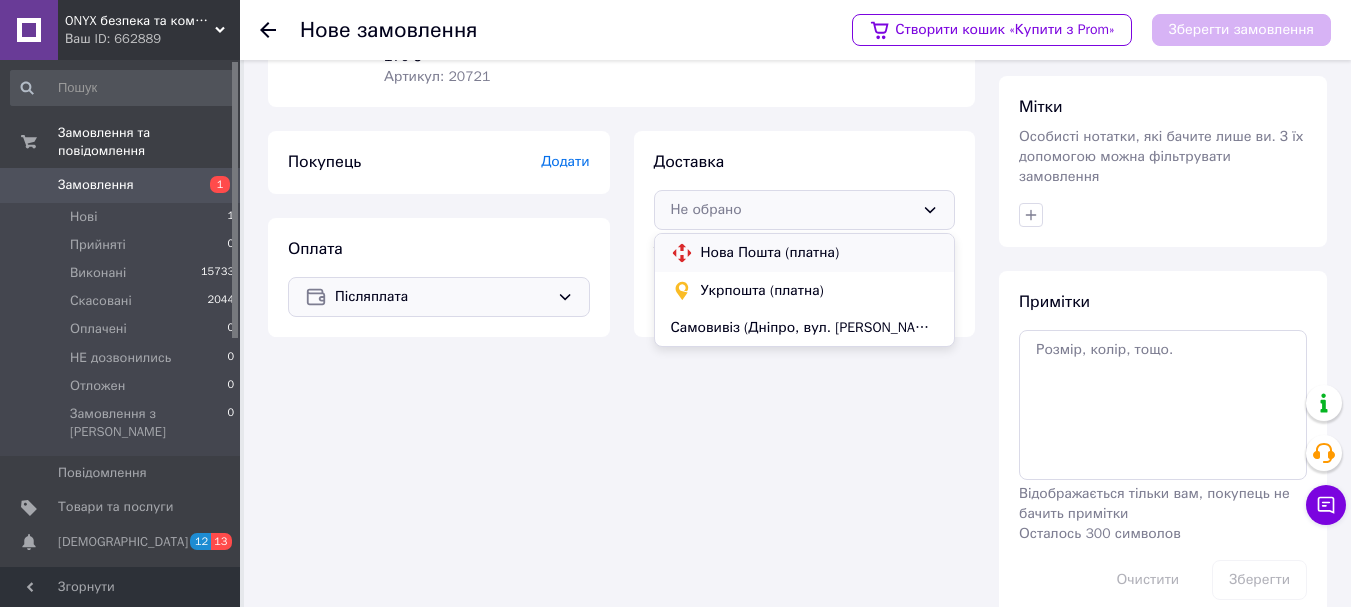 click on "Нова Пошта (платна)" at bounding box center (820, 253) 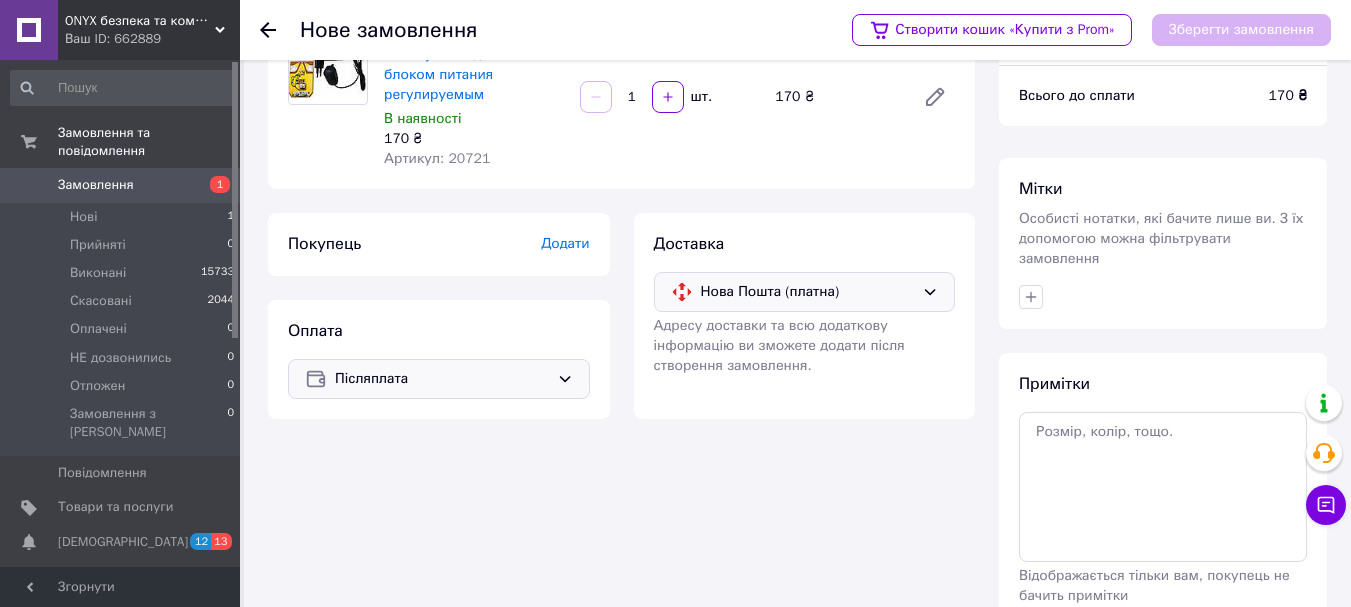 scroll, scrollTop: 0, scrollLeft: 0, axis: both 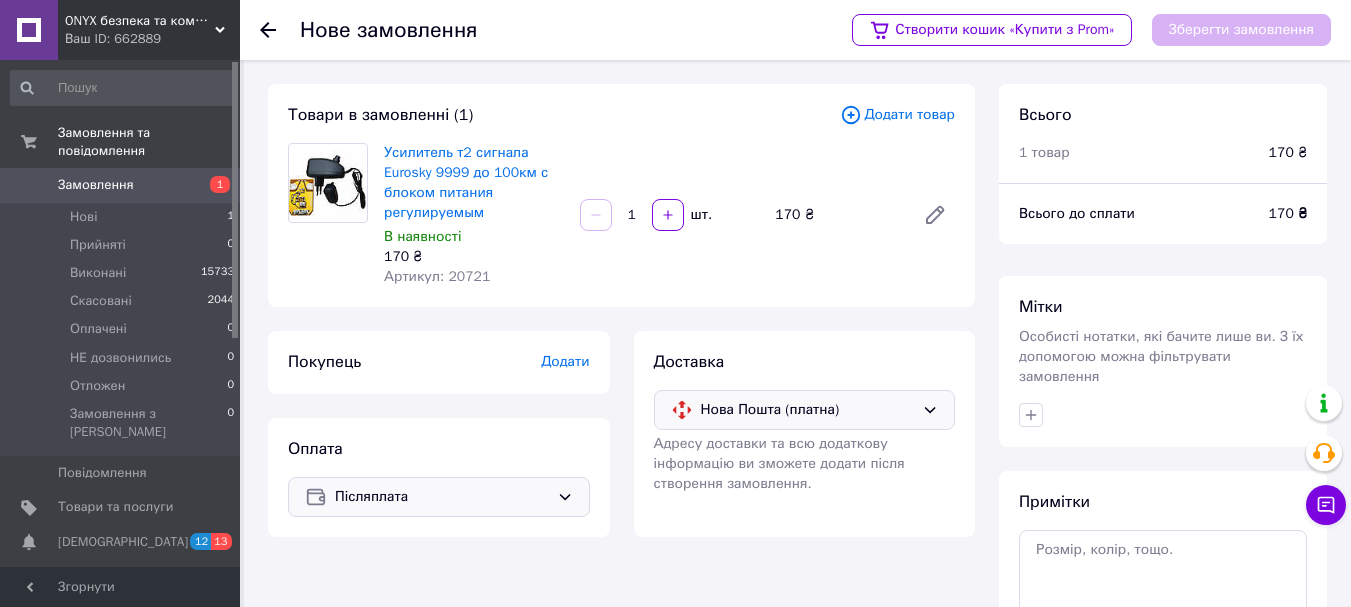 click on "Додати" at bounding box center [565, 361] 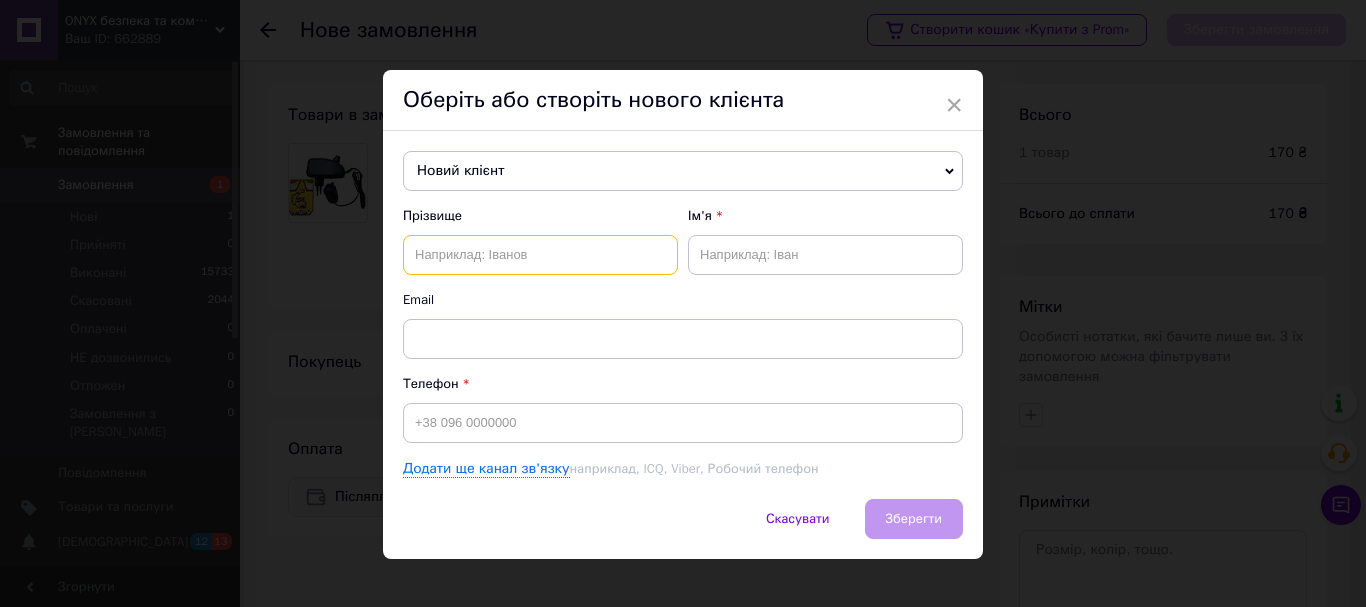 click at bounding box center [540, 255] 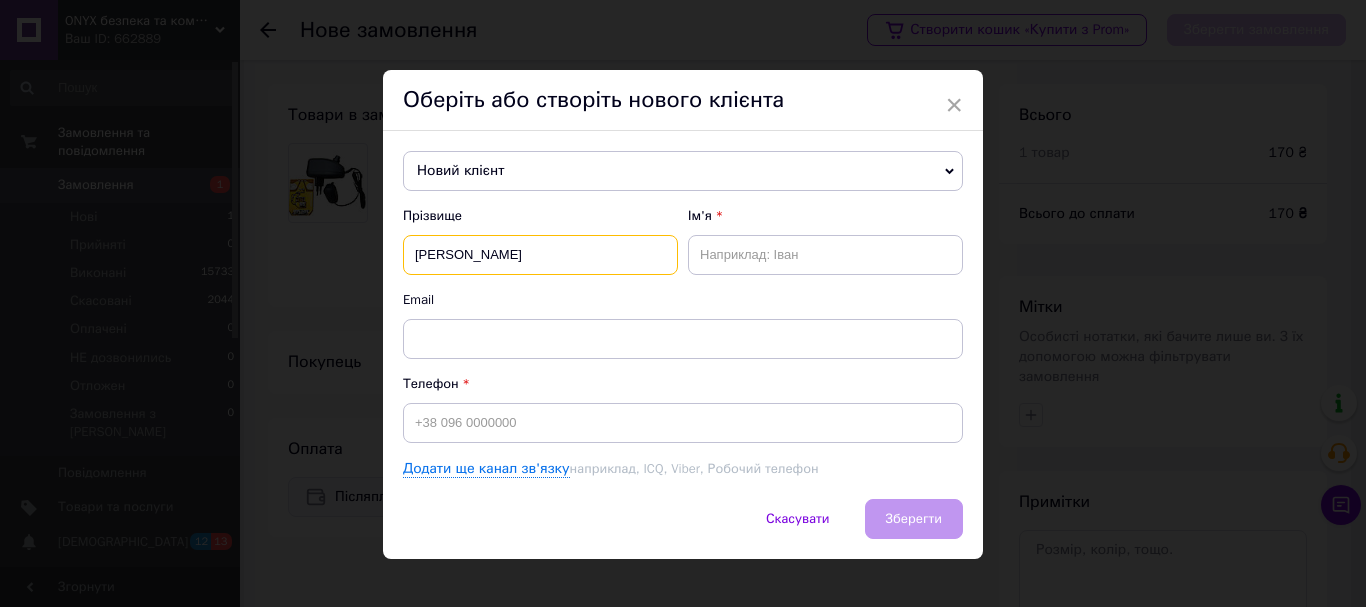 drag, startPoint x: 458, startPoint y: 250, endPoint x: 533, endPoint y: 256, distance: 75.23962 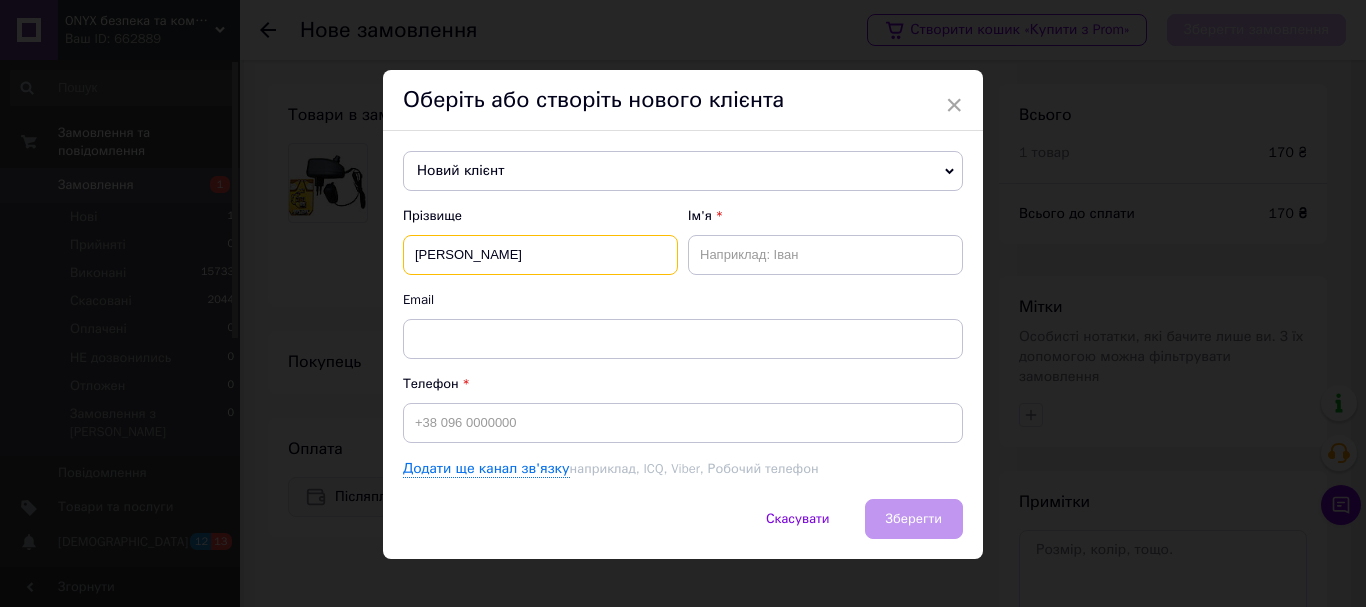 type on "[PERSON_NAME]" 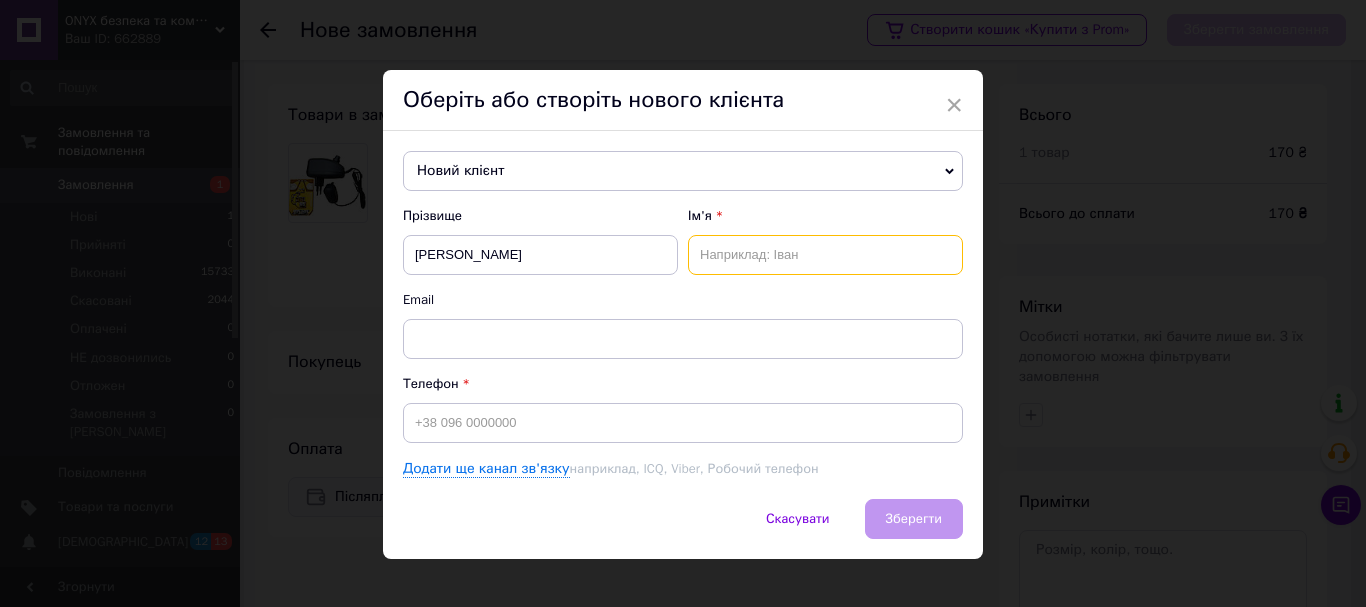 click at bounding box center (825, 255) 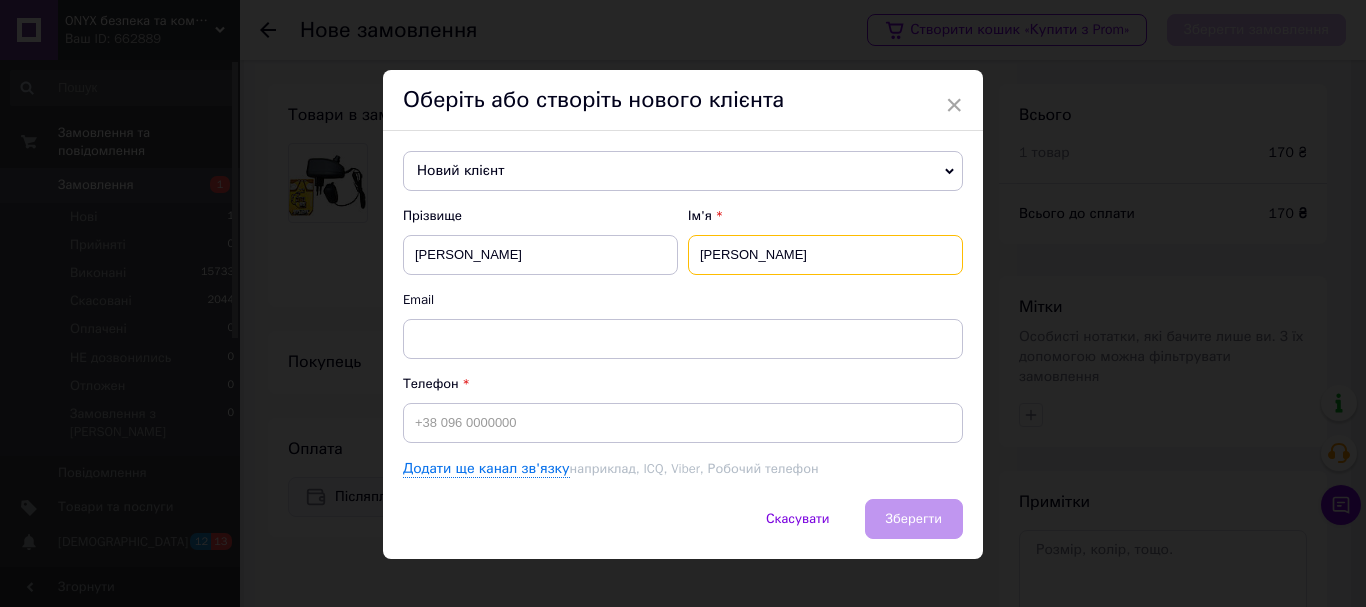 type on "[PERSON_NAME]" 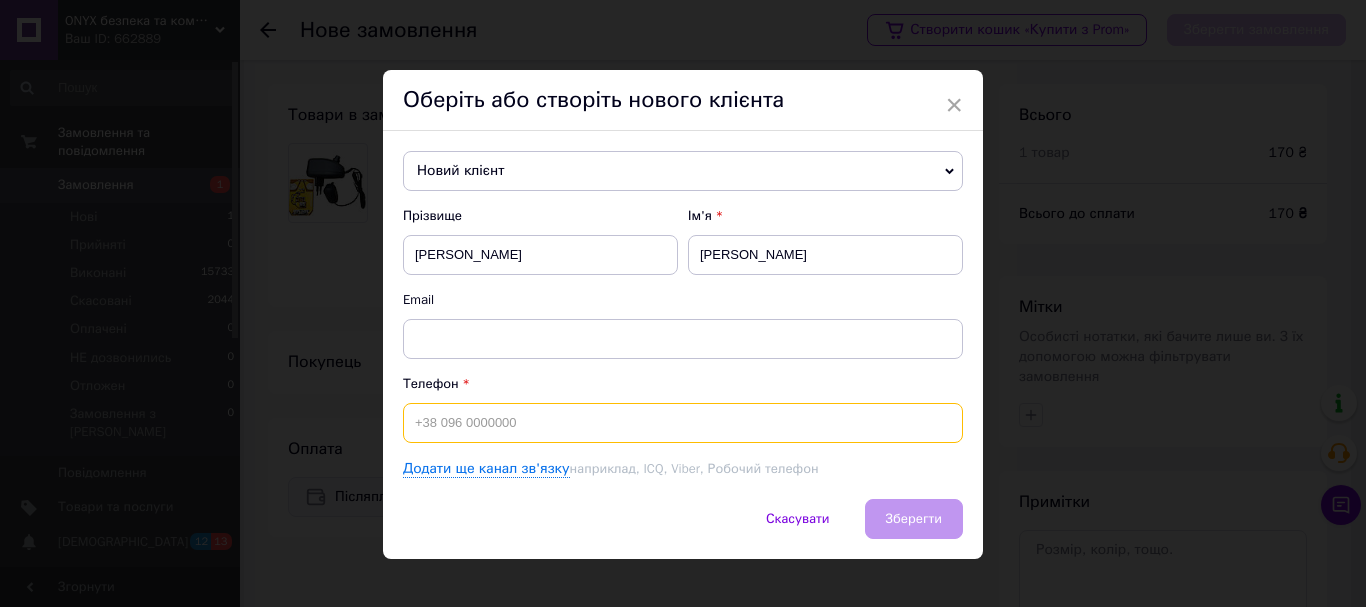 click at bounding box center (683, 423) 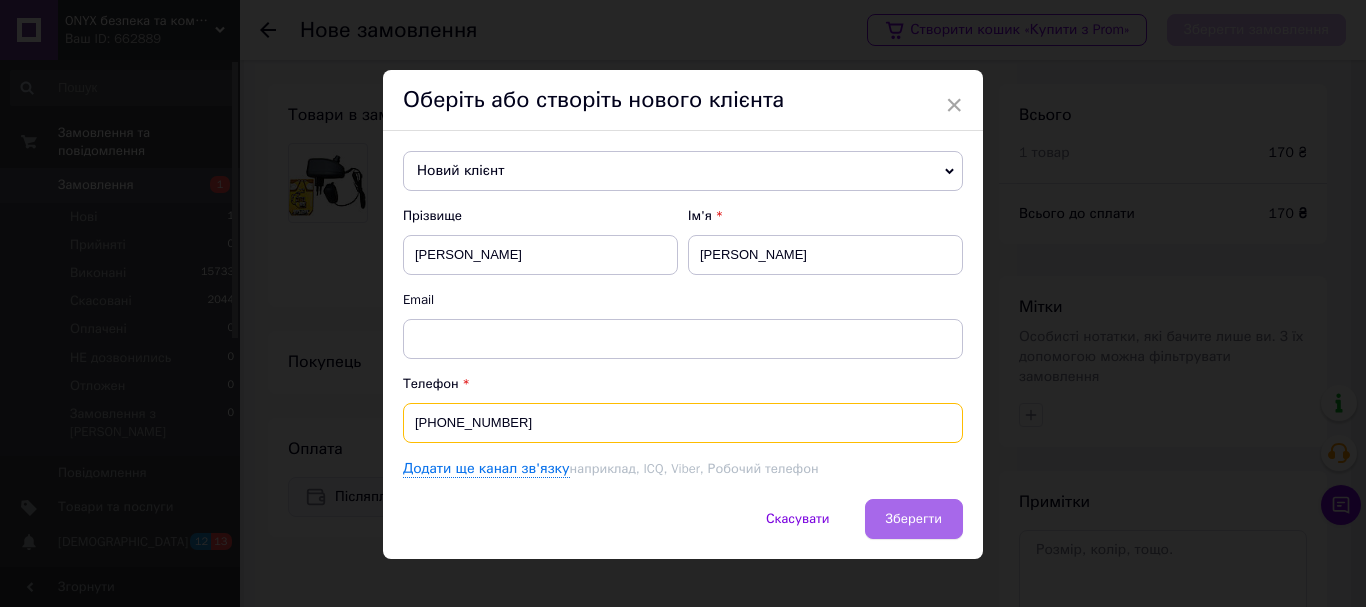 type on "[PHONE_NUMBER]" 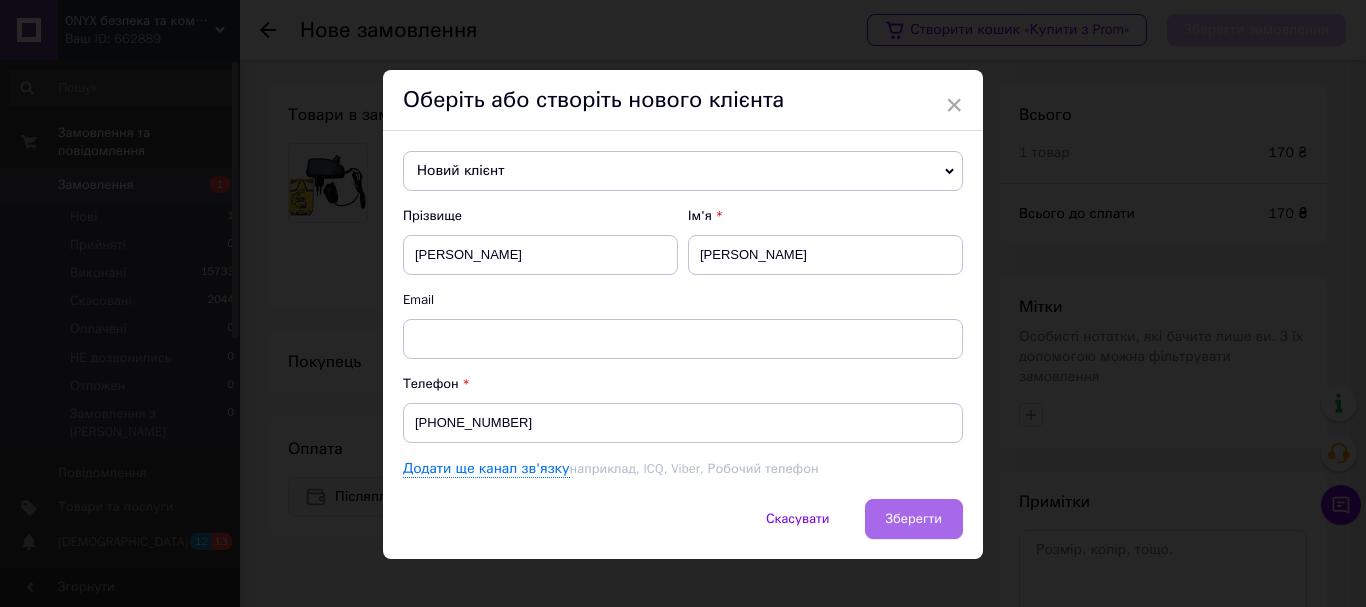 click on "Зберегти" at bounding box center (914, 518) 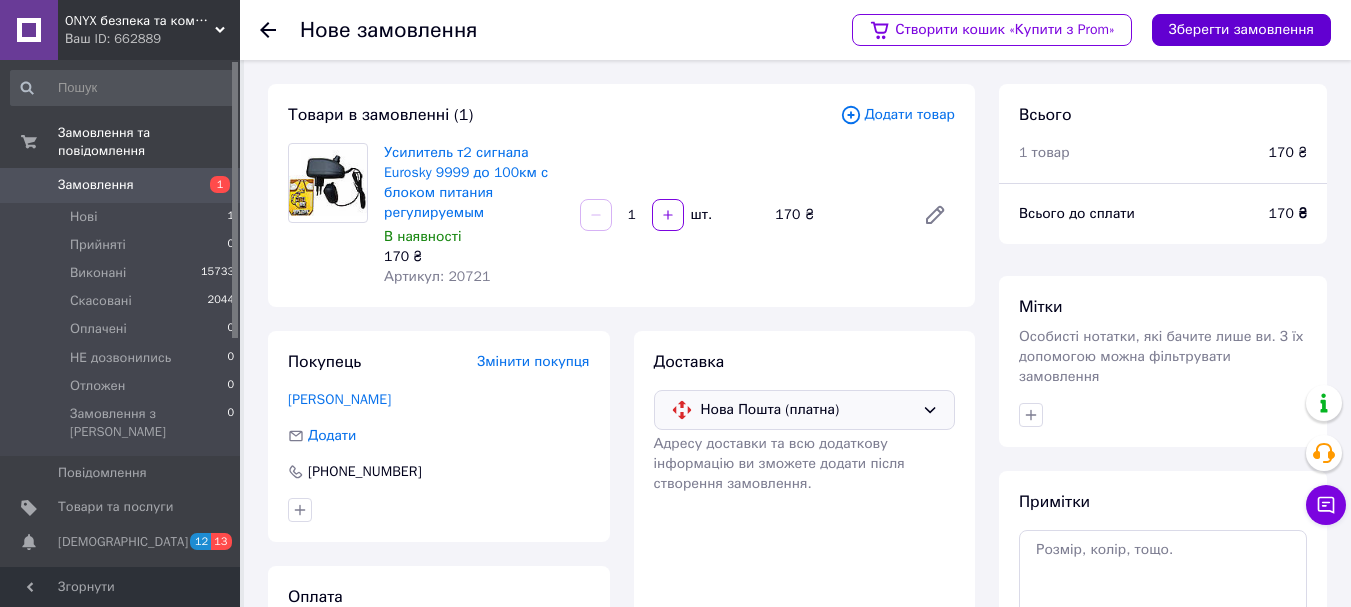 click on "Зберегти замовлення" at bounding box center (1241, 30) 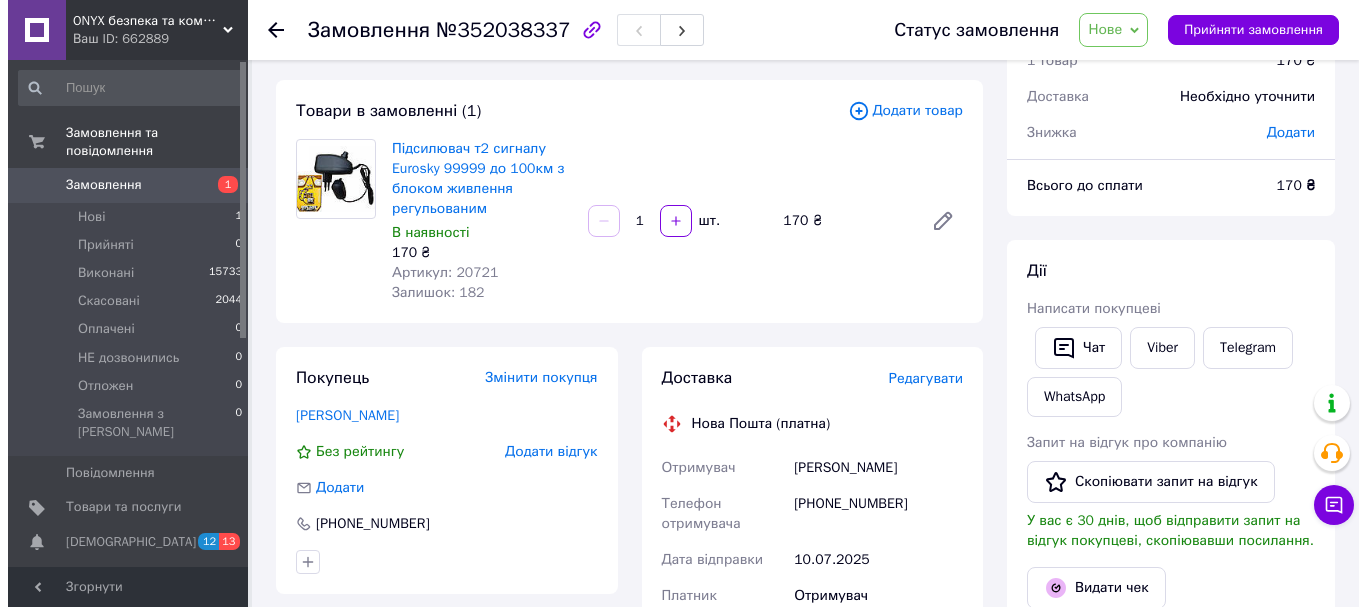scroll, scrollTop: 400, scrollLeft: 0, axis: vertical 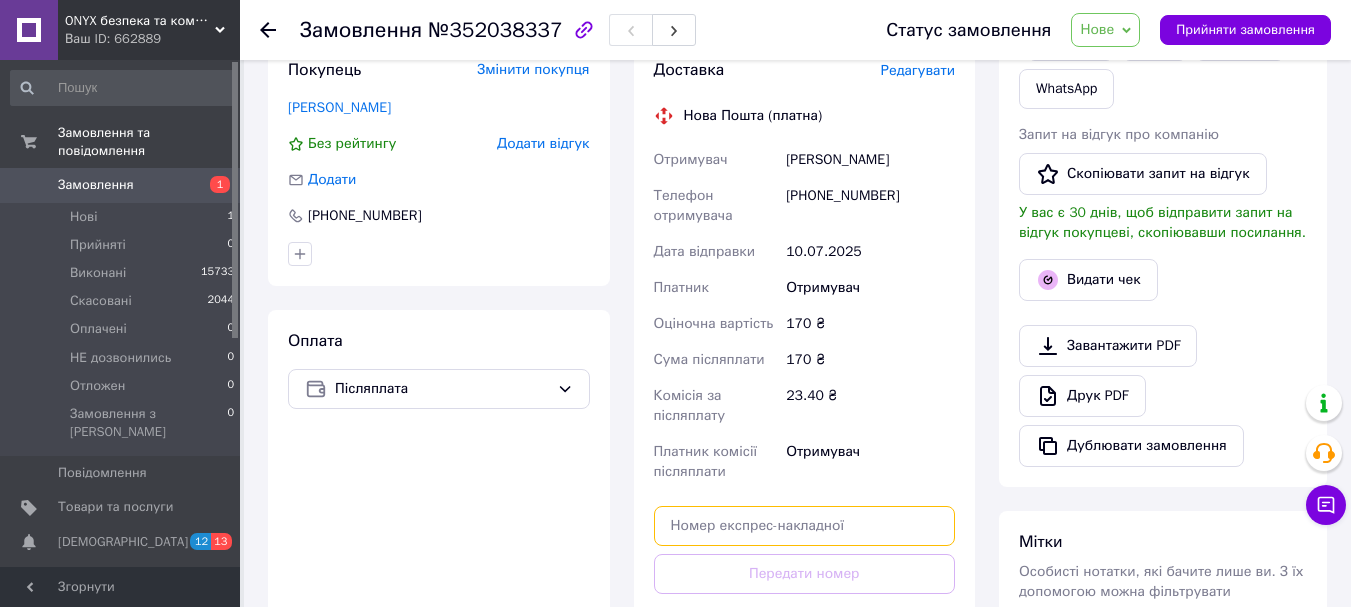 click at bounding box center (805, 526) 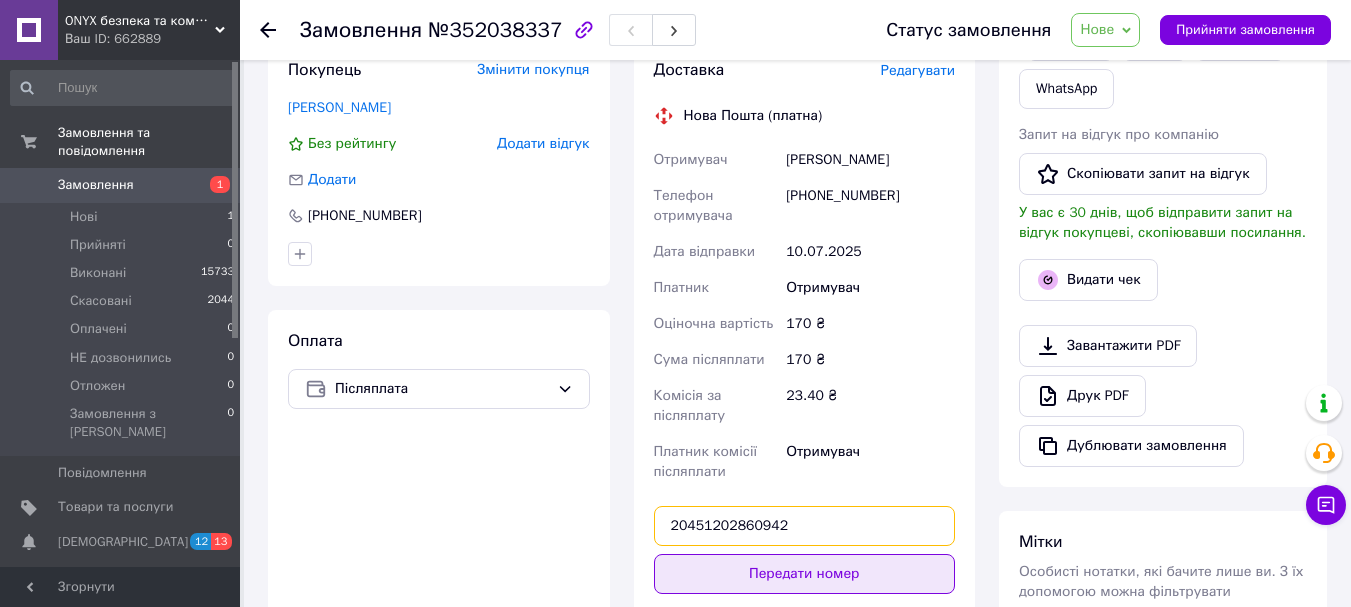 type on "20451202860942" 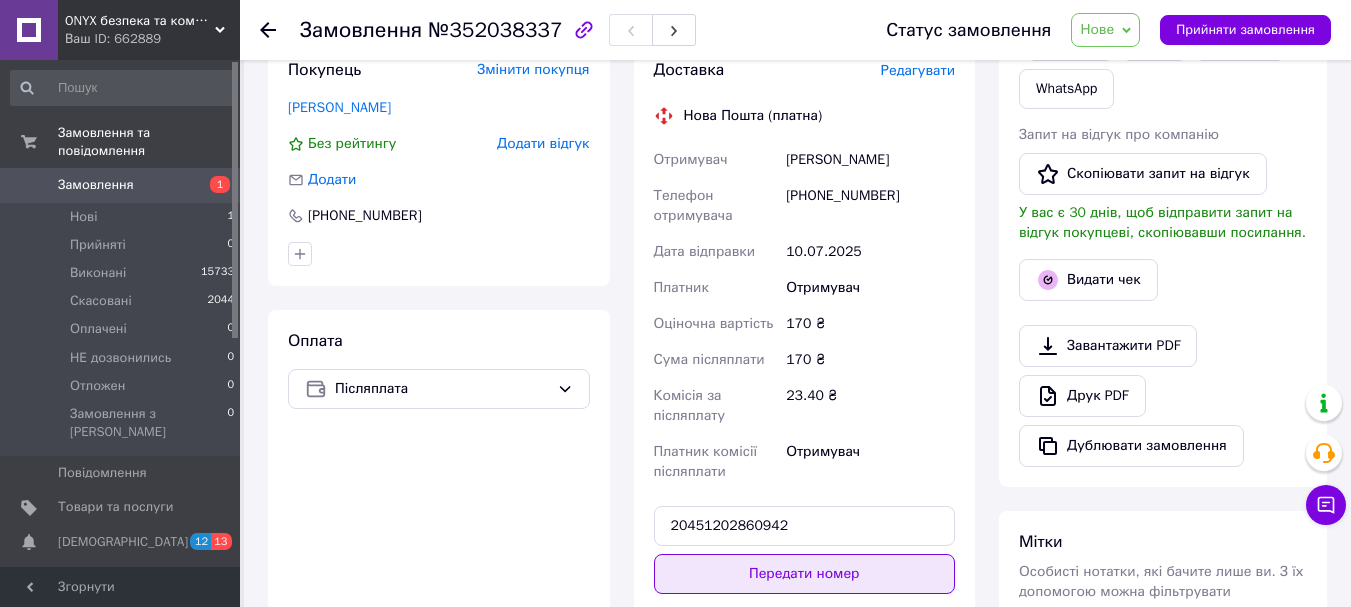 click on "Передати номер" at bounding box center (805, 574) 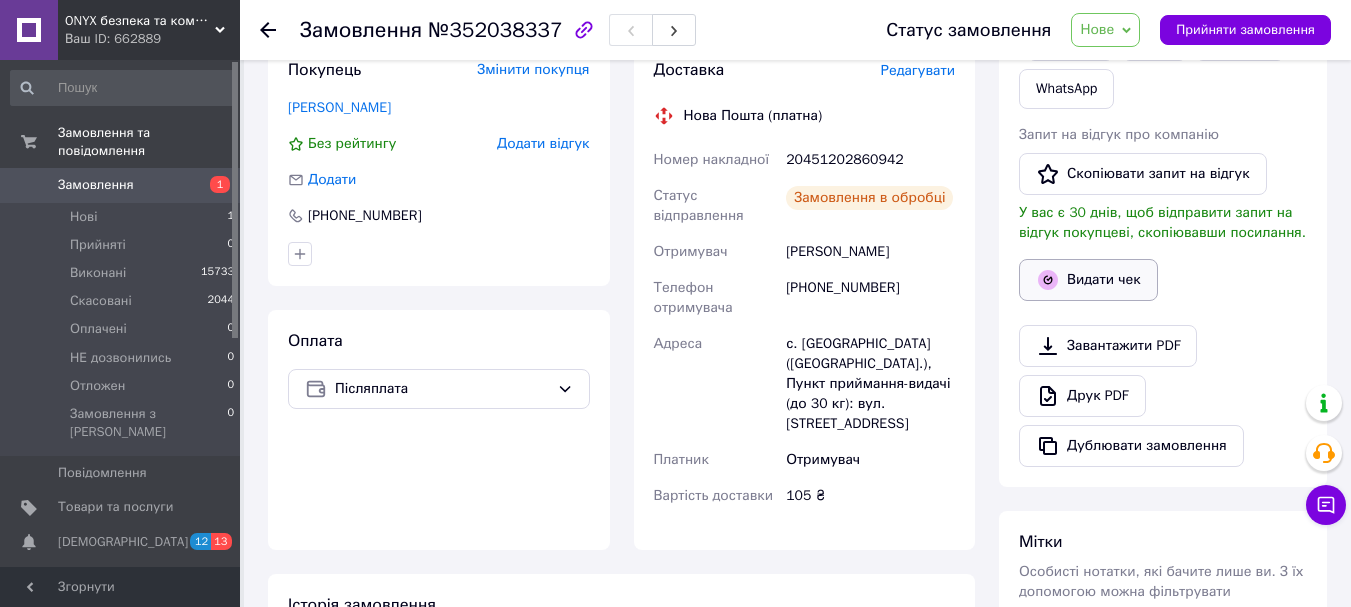 click on "Видати чек" at bounding box center [1088, 280] 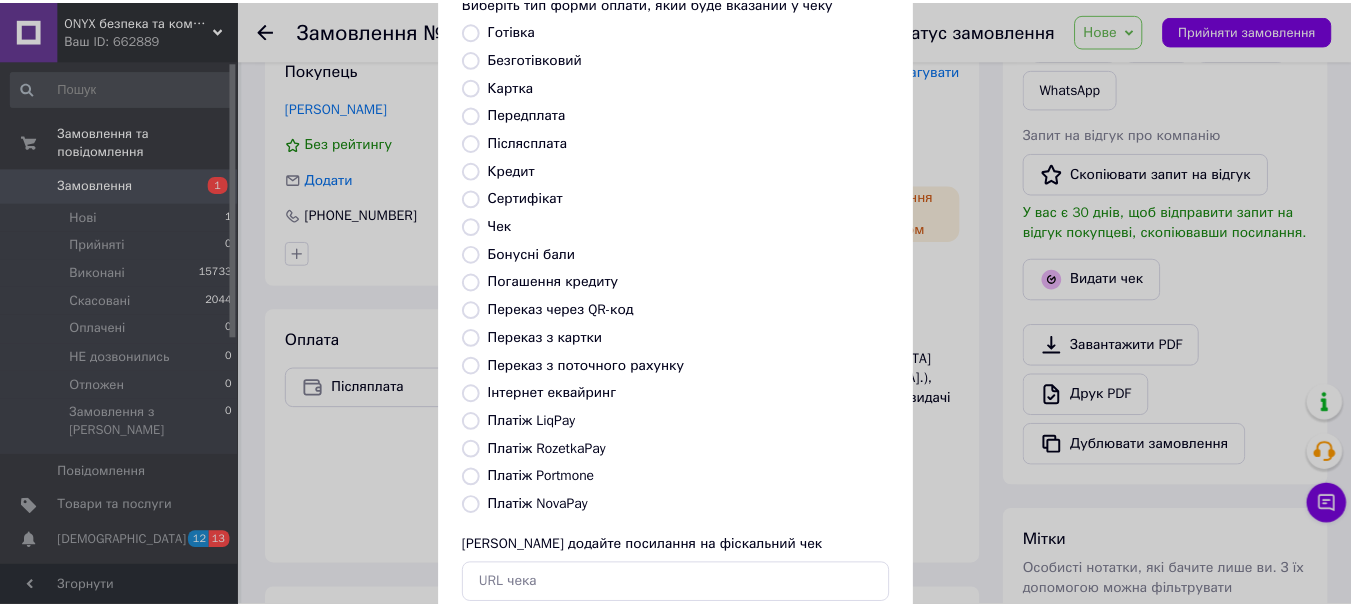 scroll, scrollTop: 252, scrollLeft: 0, axis: vertical 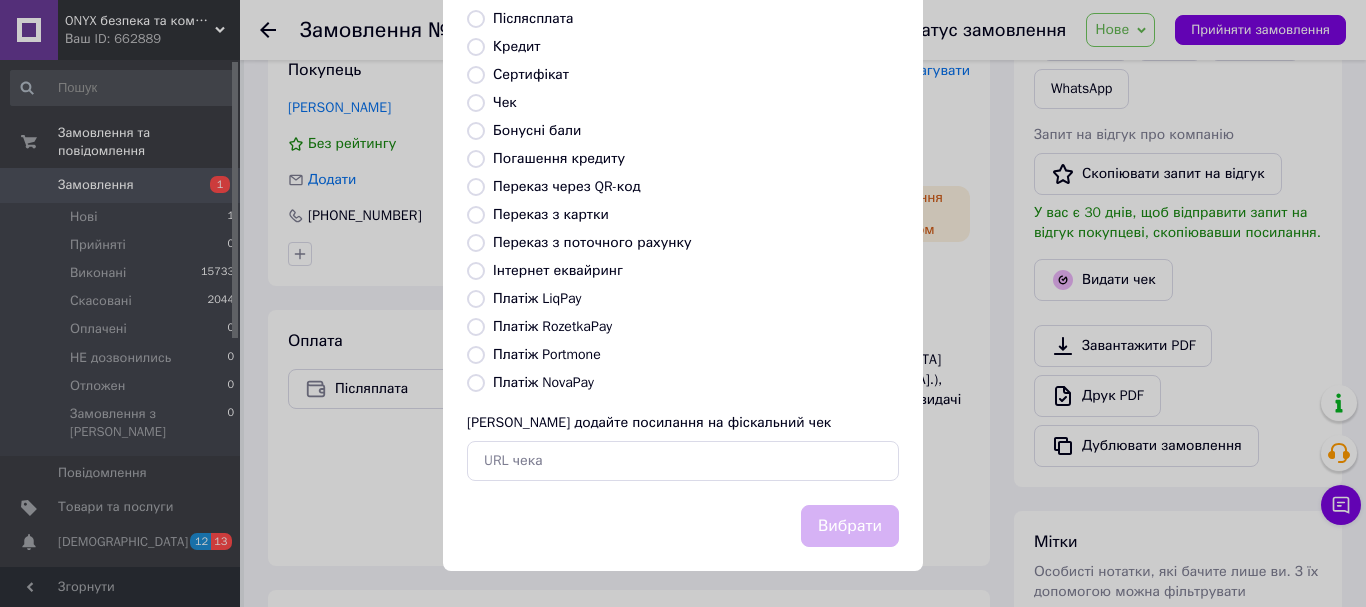 click on "Платіж NovaPay" at bounding box center [476, 383] 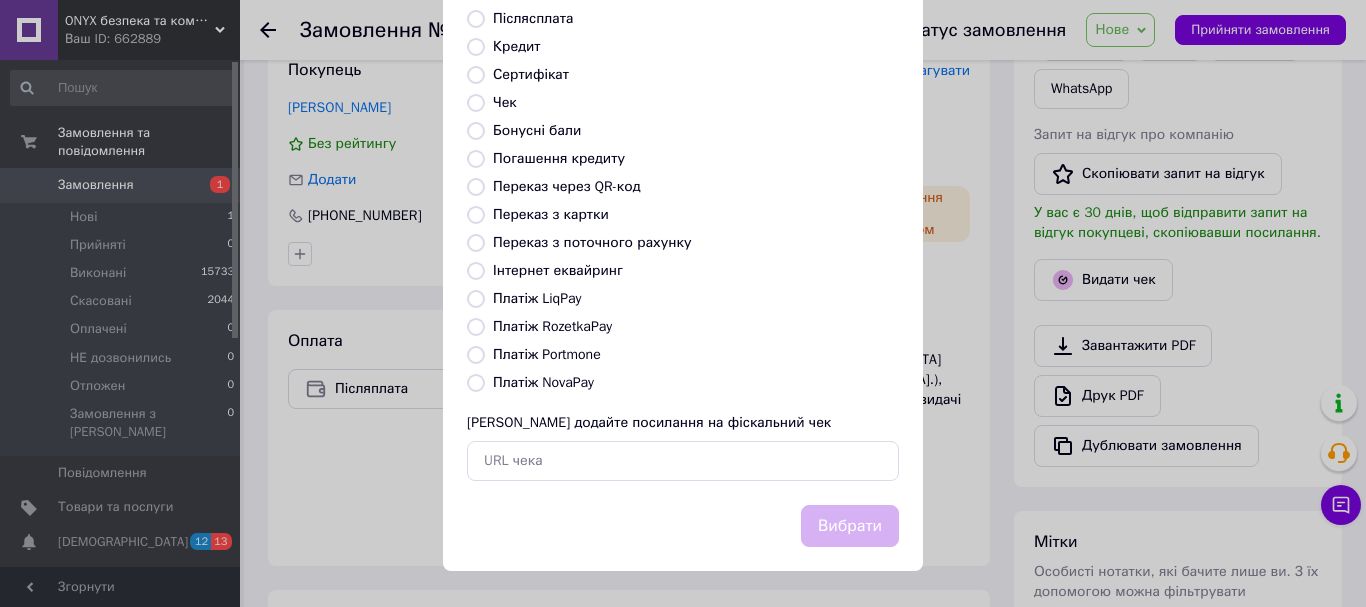 radio on "true" 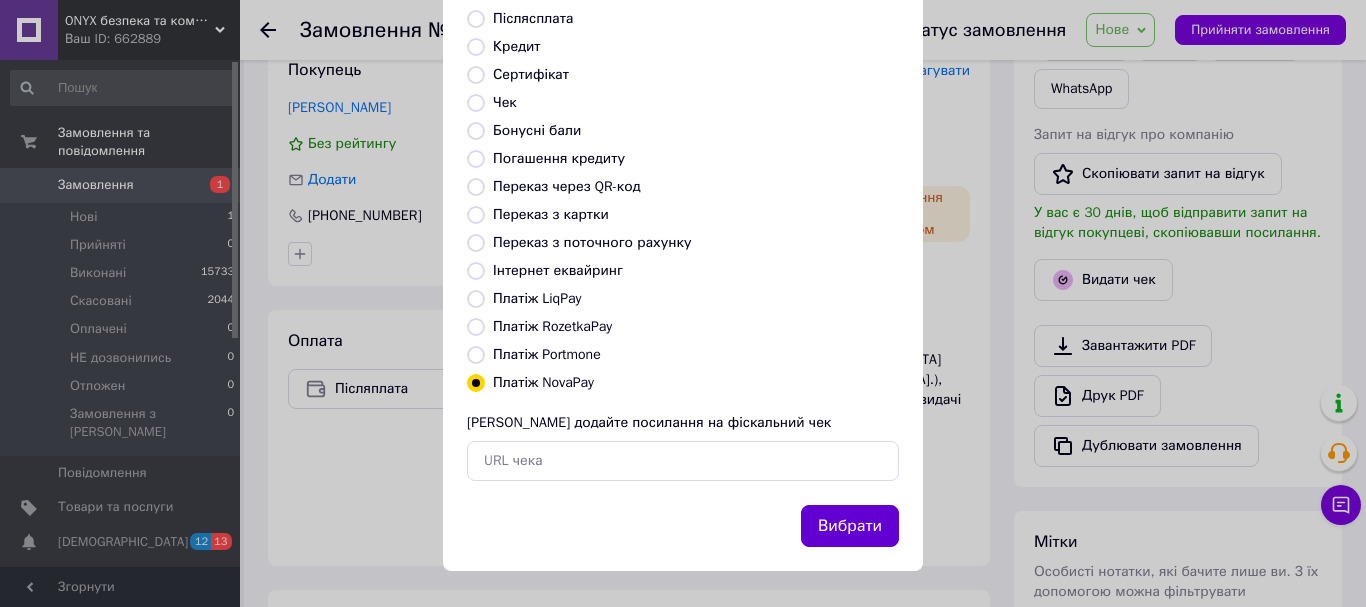 click on "Вибрати" at bounding box center (850, 526) 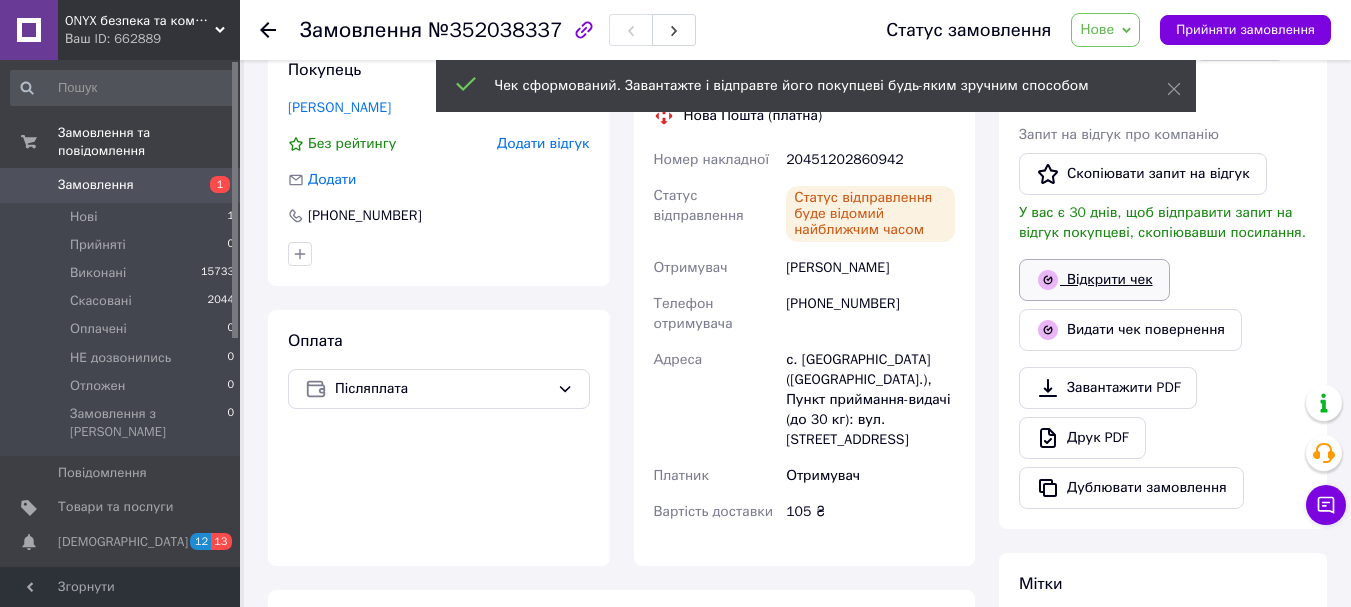 click on "Відкрити чек" at bounding box center (1094, 280) 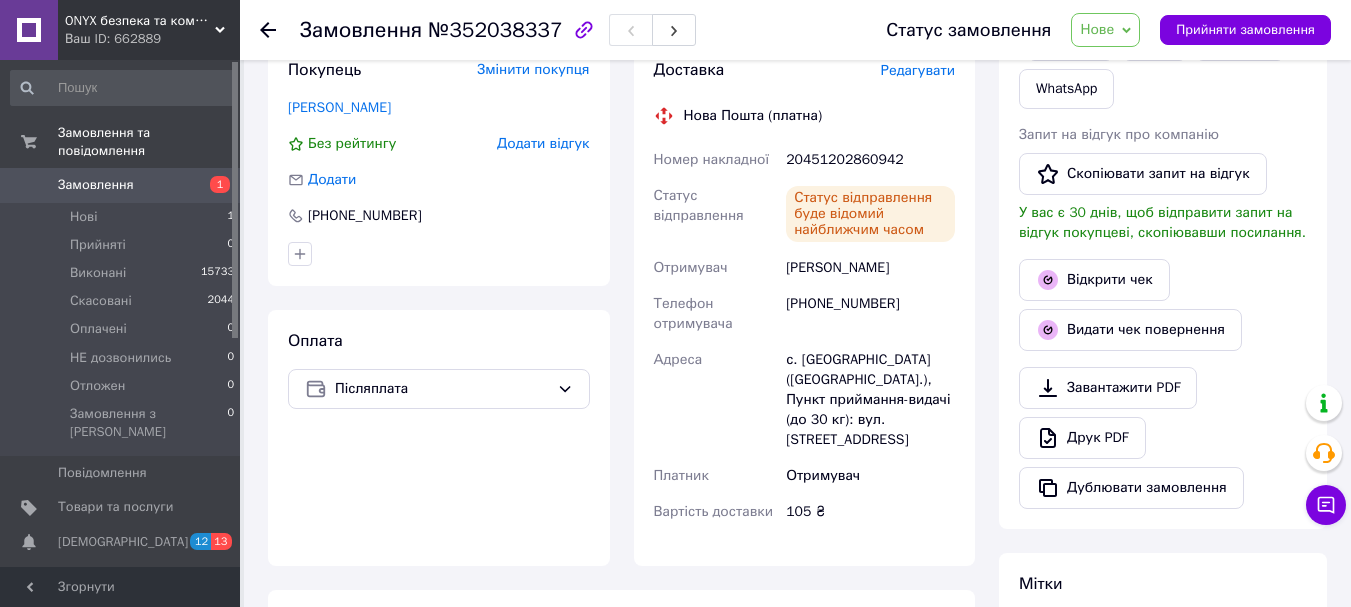 click on "Нове" at bounding box center (1097, 29) 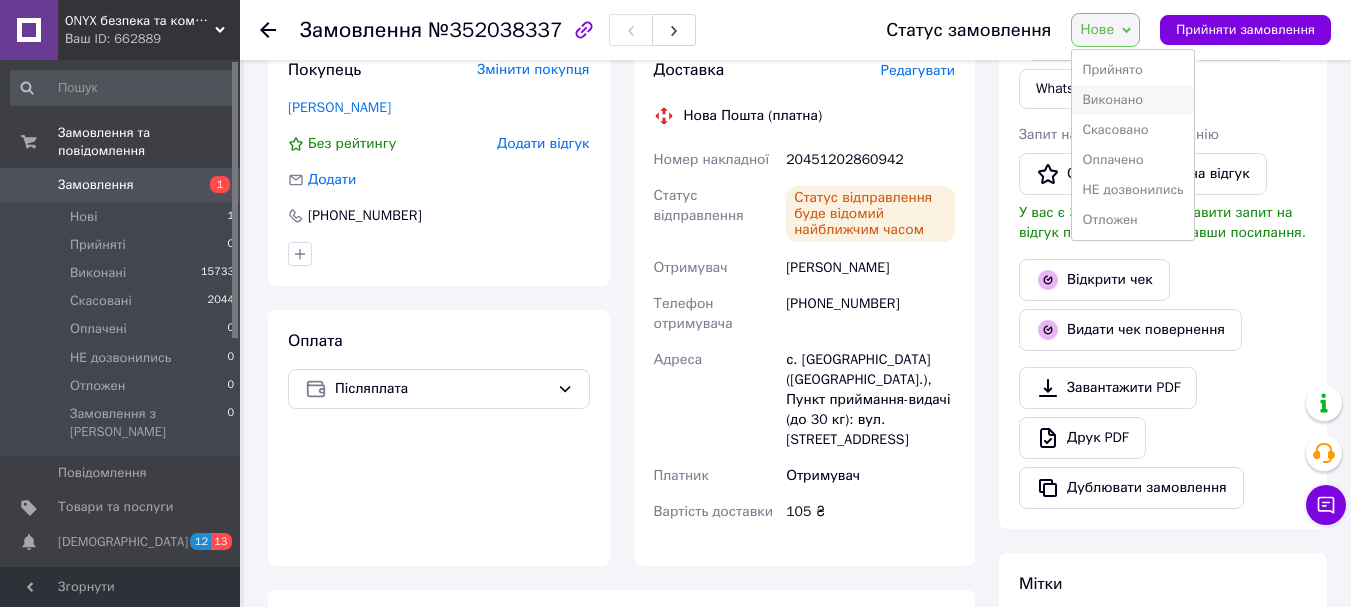 click on "Виконано" at bounding box center (1132, 100) 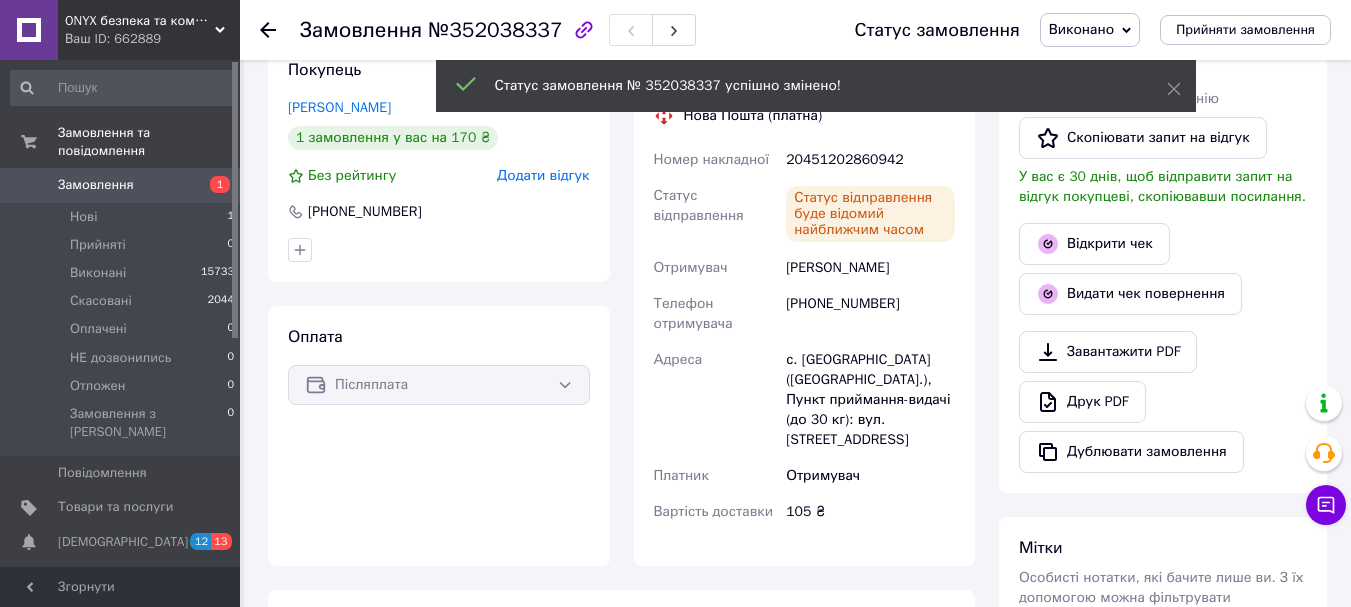 click 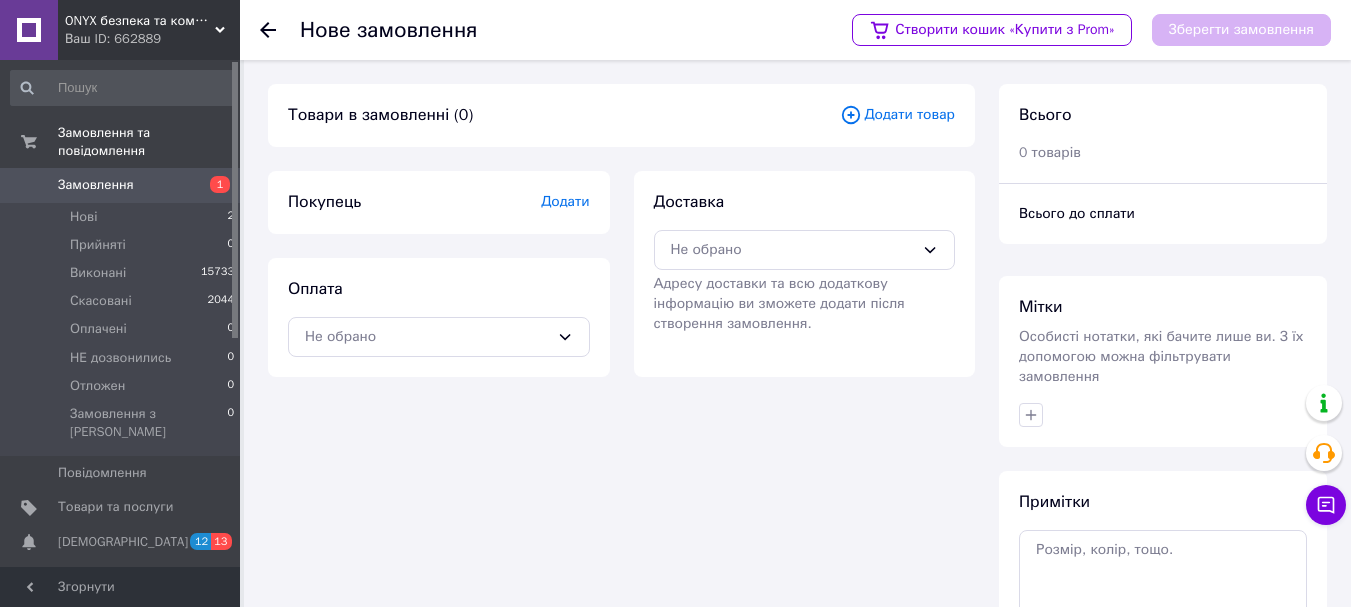 click 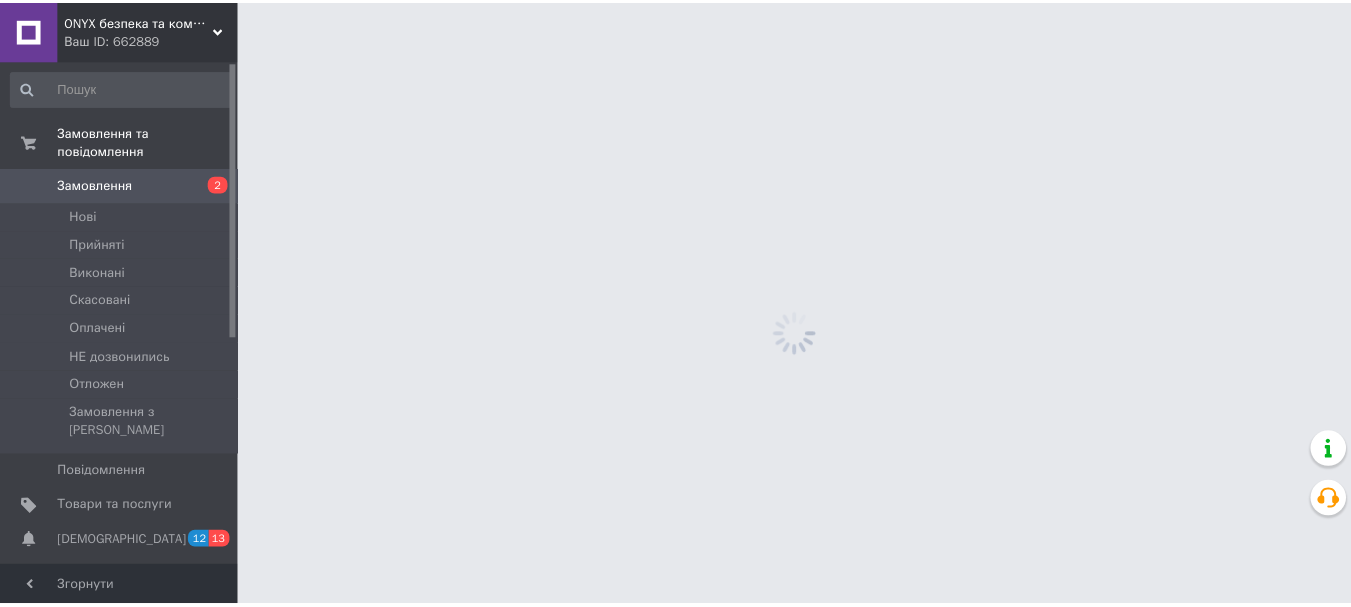 scroll, scrollTop: 0, scrollLeft: 0, axis: both 